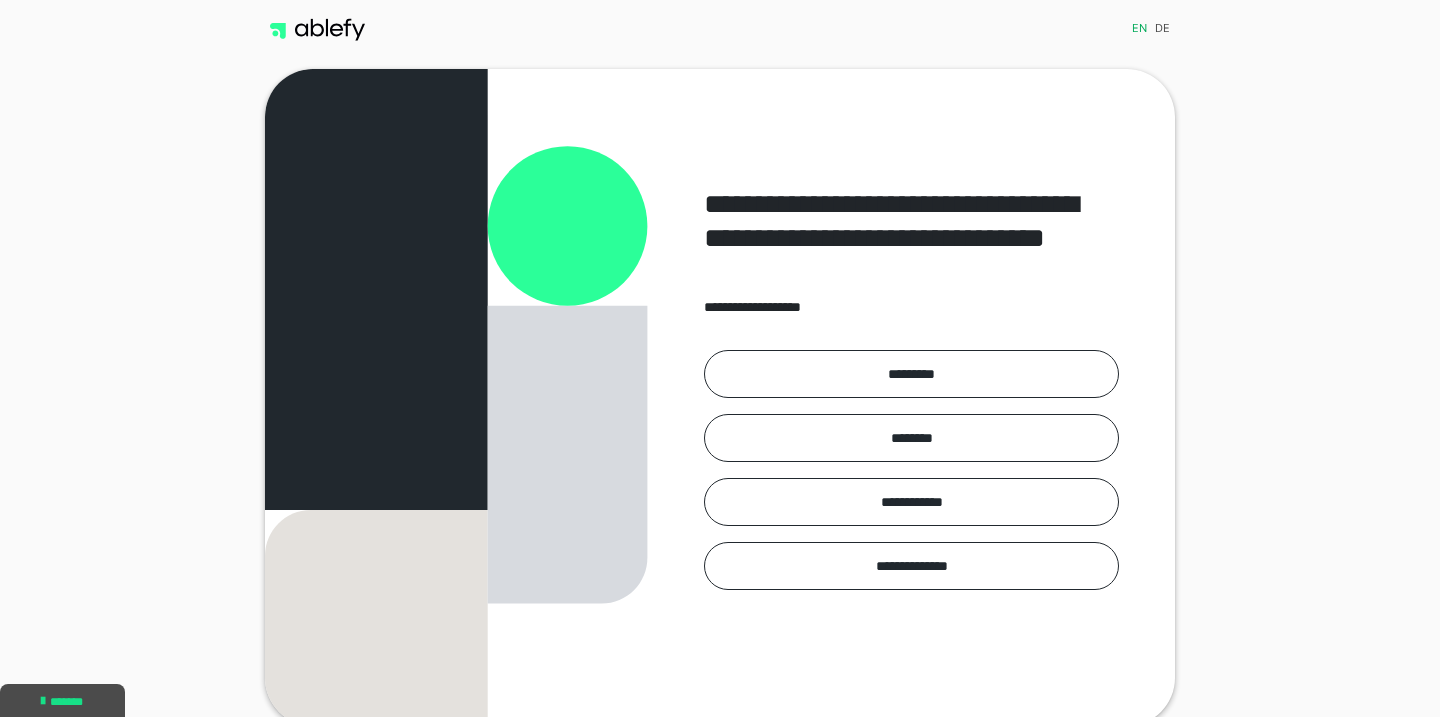 scroll, scrollTop: 0, scrollLeft: 0, axis: both 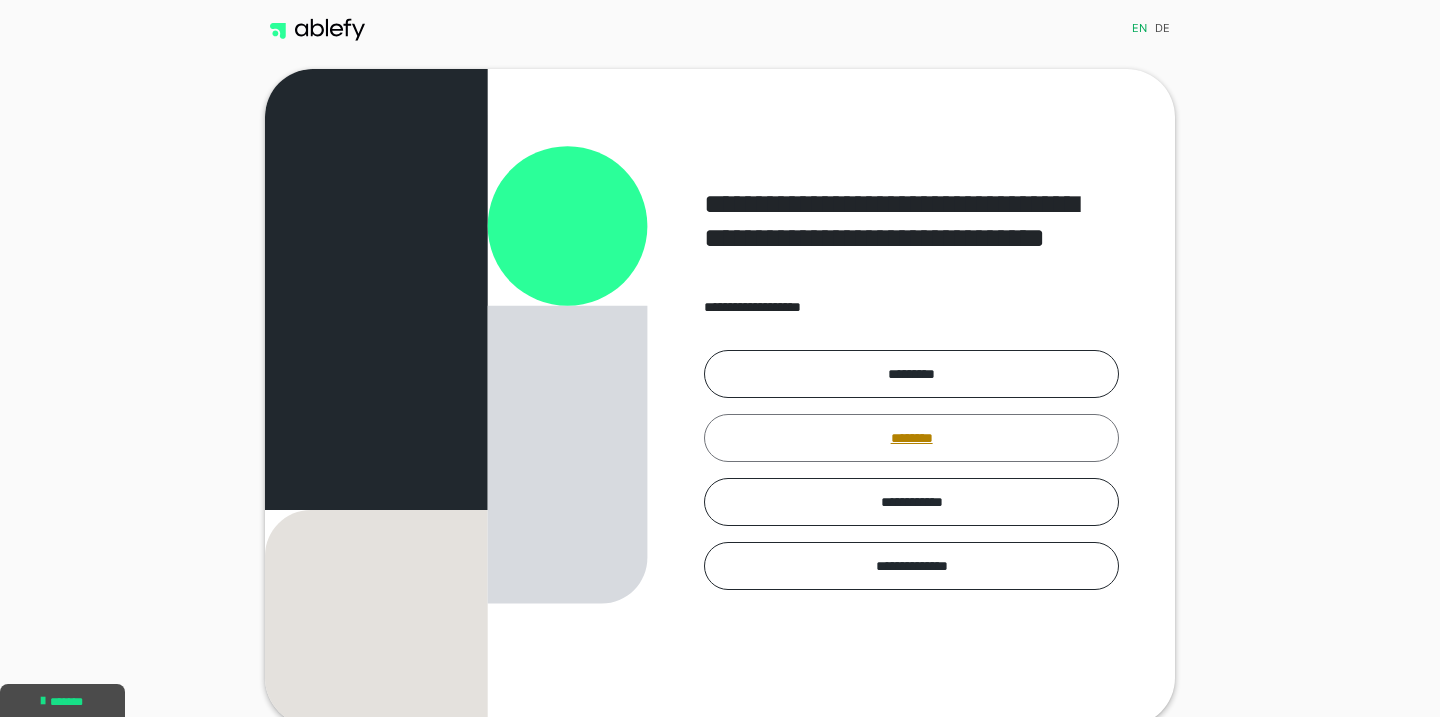 click on "********" at bounding box center (911, 438) 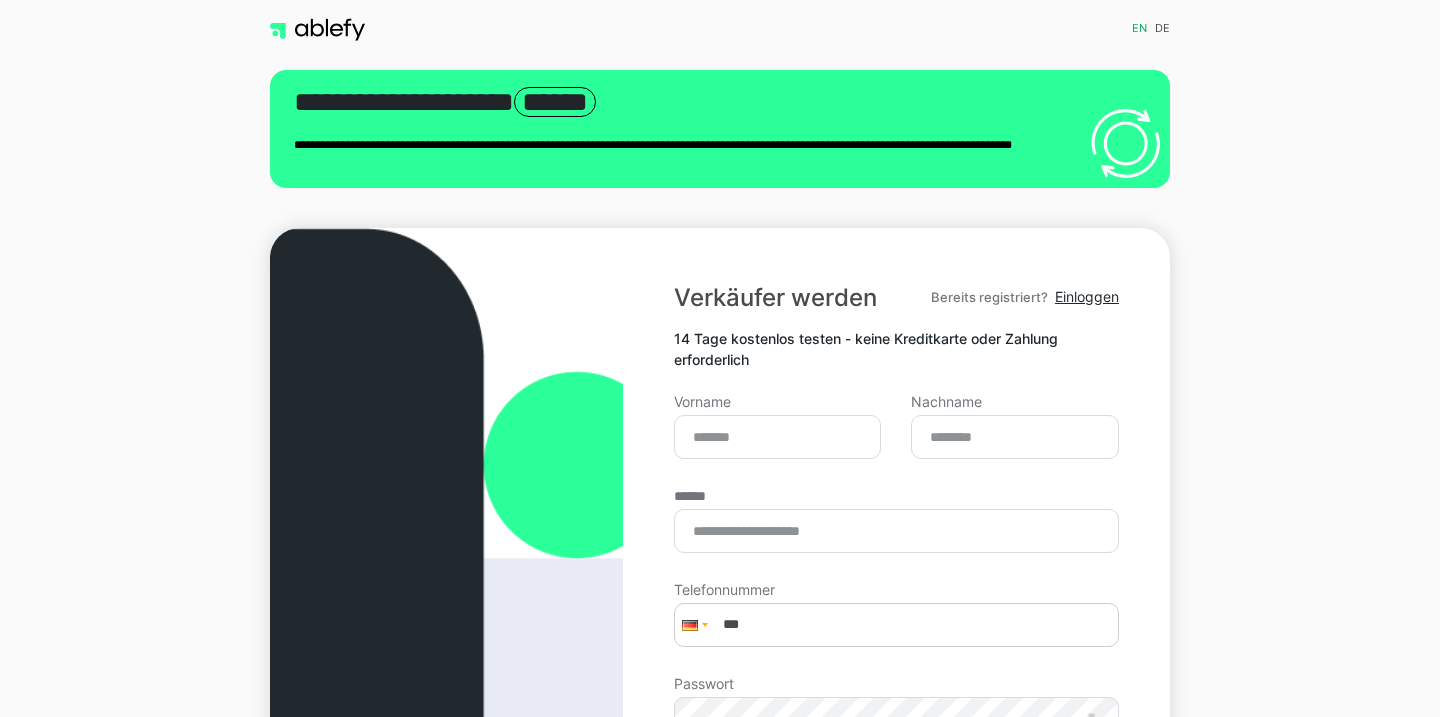 scroll, scrollTop: 0, scrollLeft: 0, axis: both 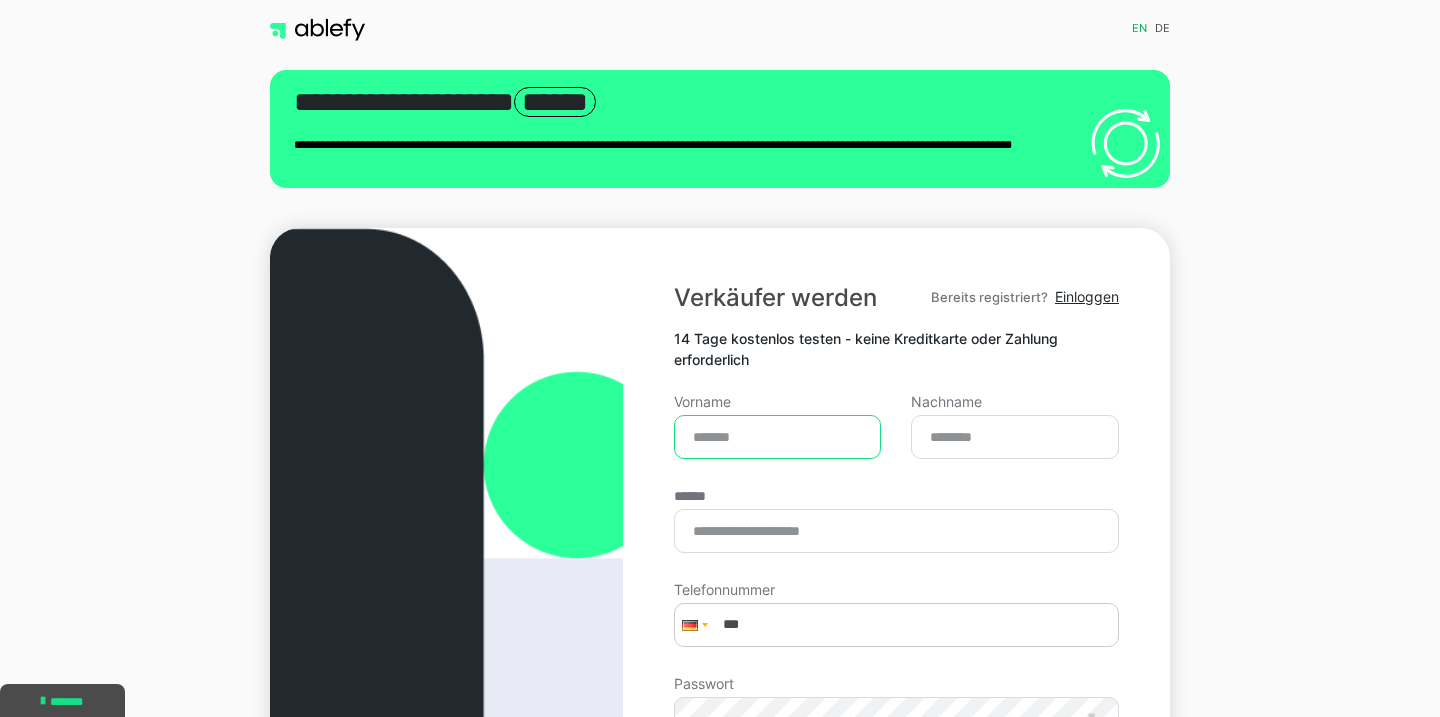 click on "Vorname" at bounding box center (778, 437) 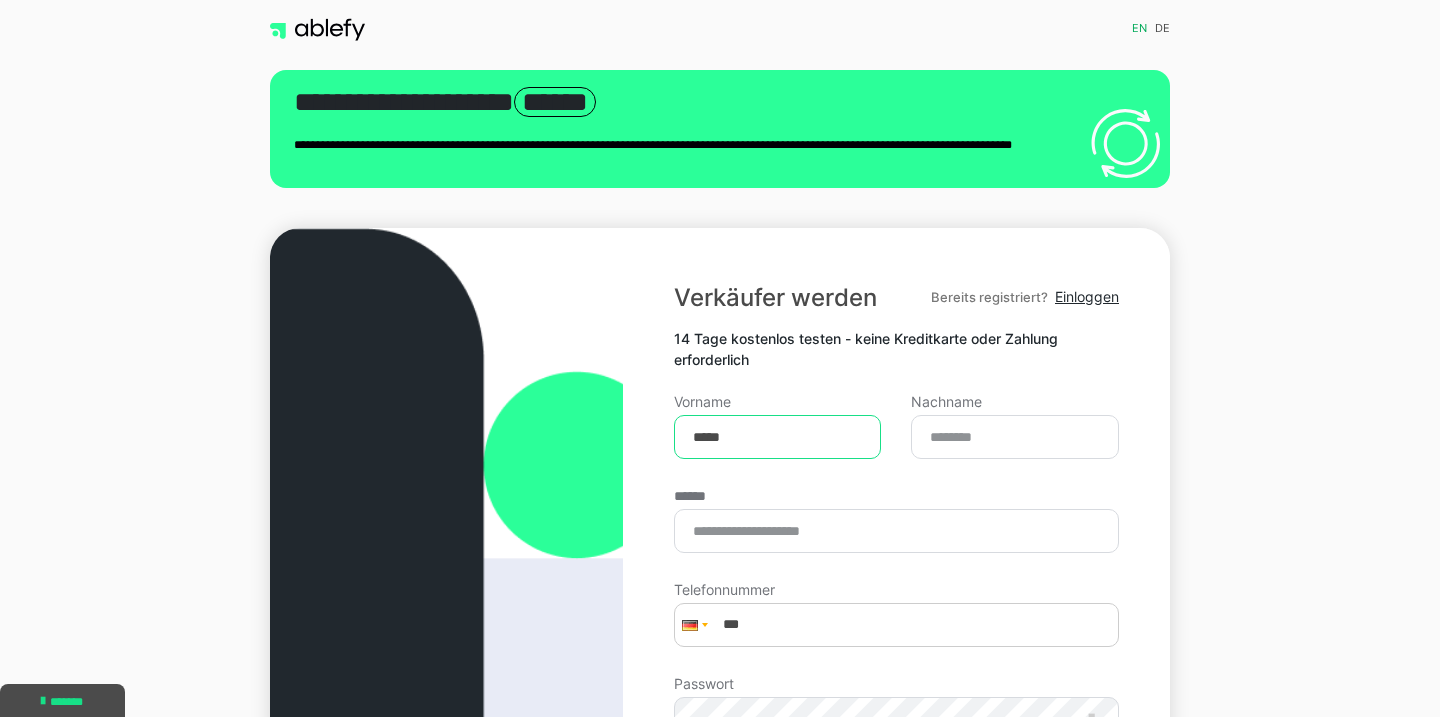 type on "*****" 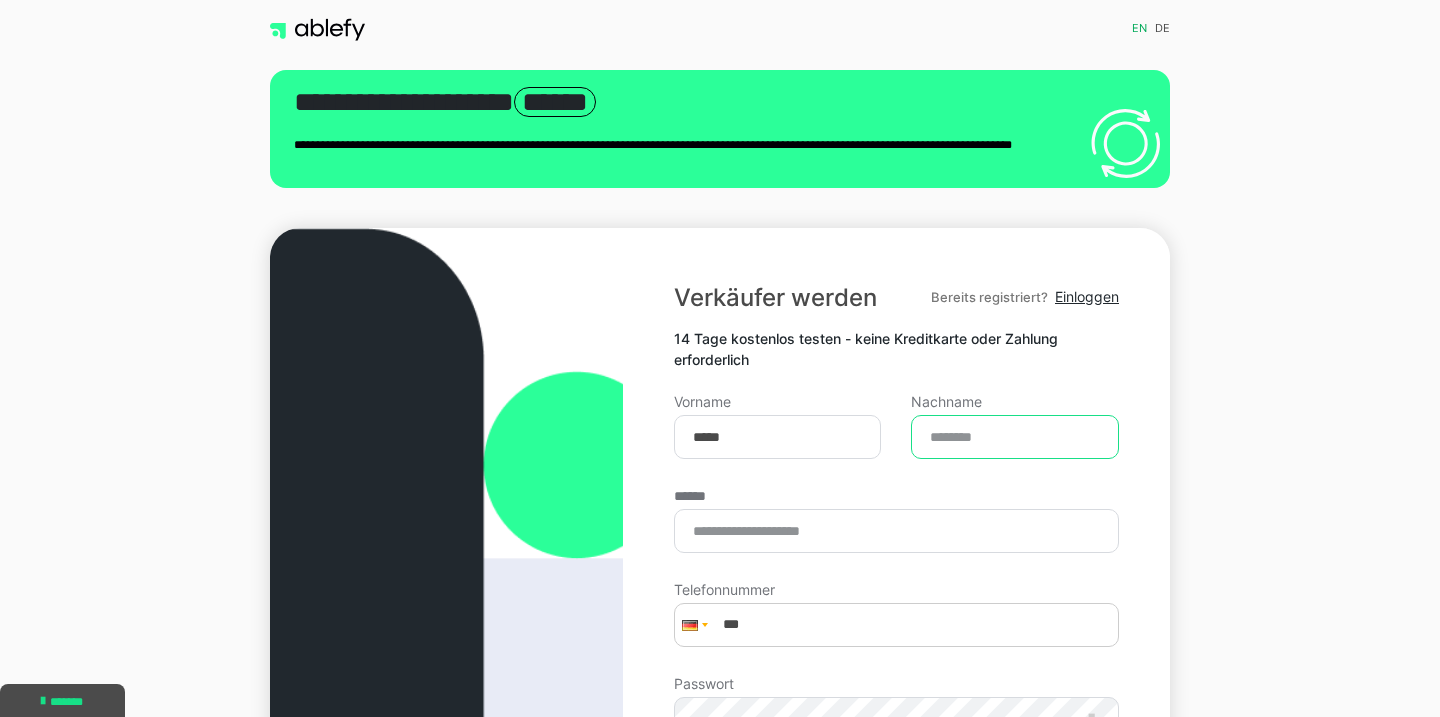 click on "Nachname" at bounding box center [1015, 437] 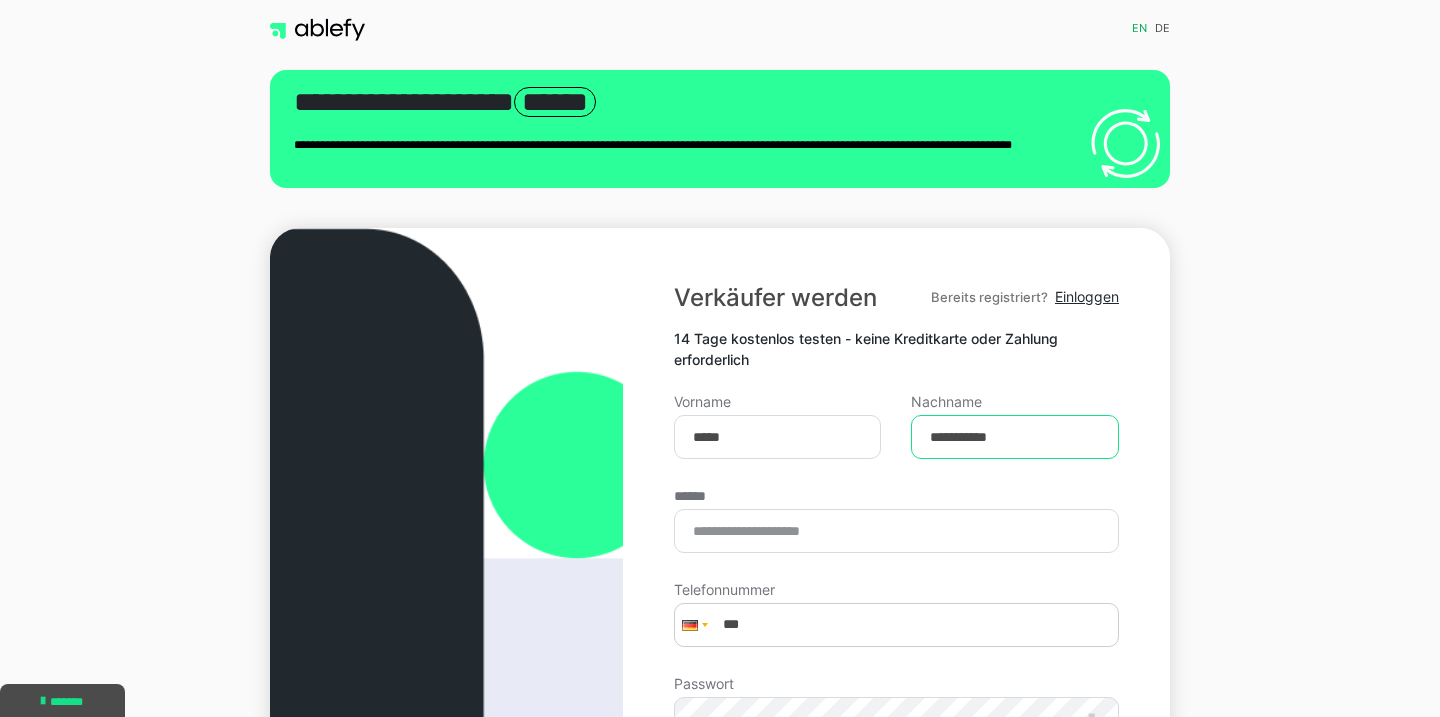 type on "**********" 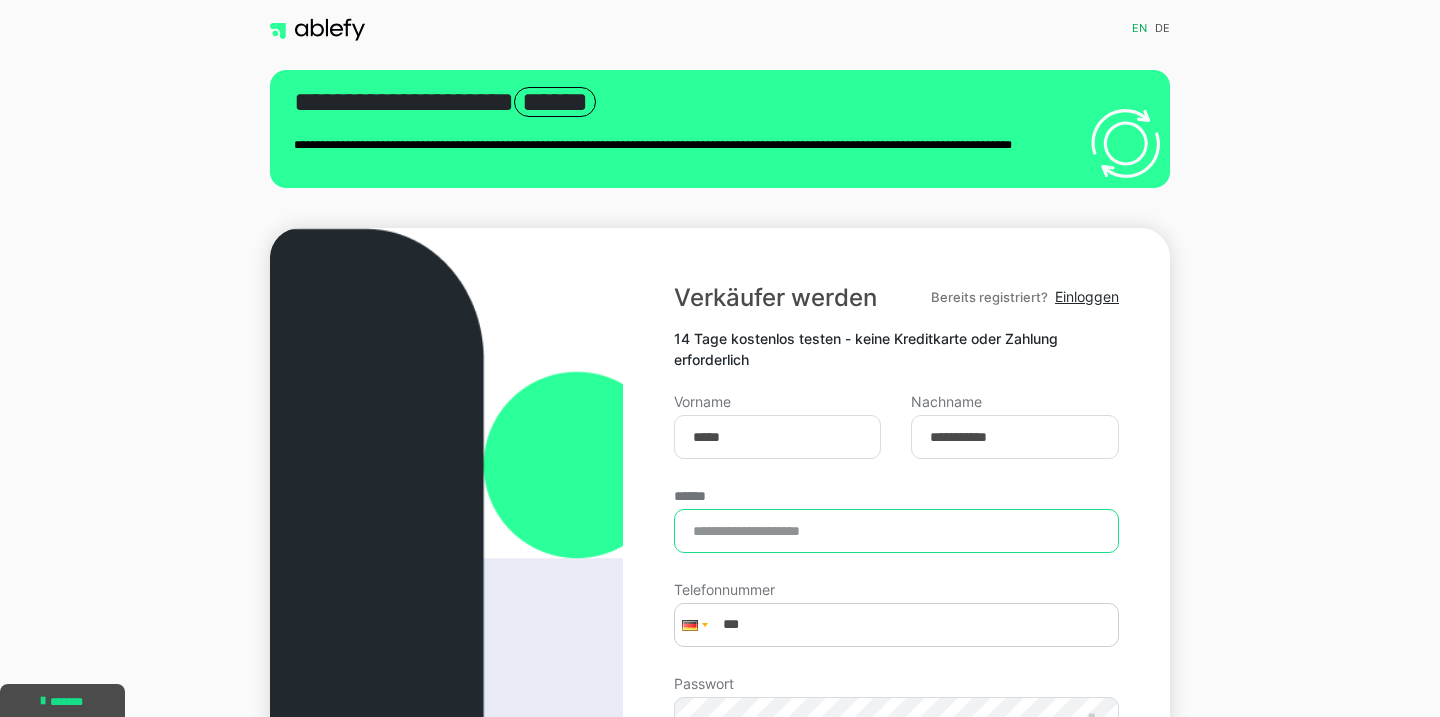 type on "**********" 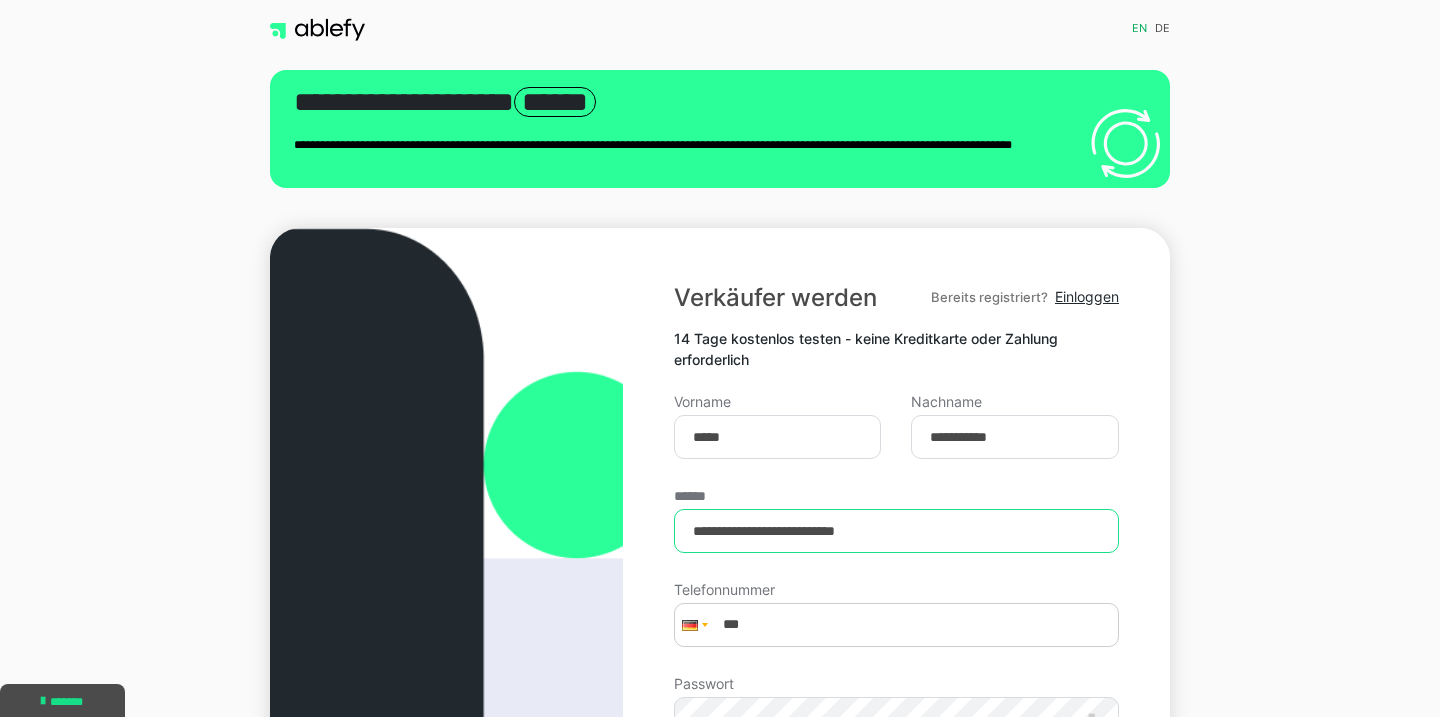 type on "**********" 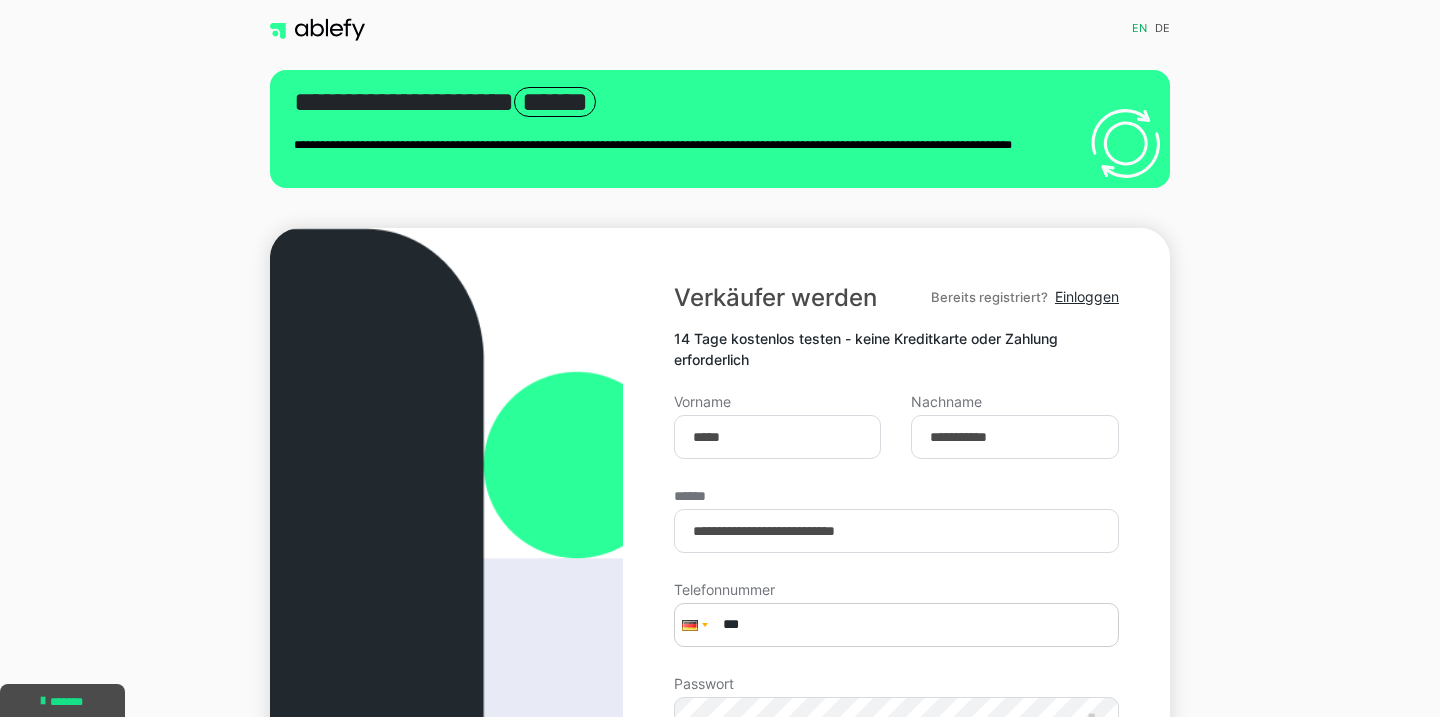 click on "***" at bounding box center (896, 625) 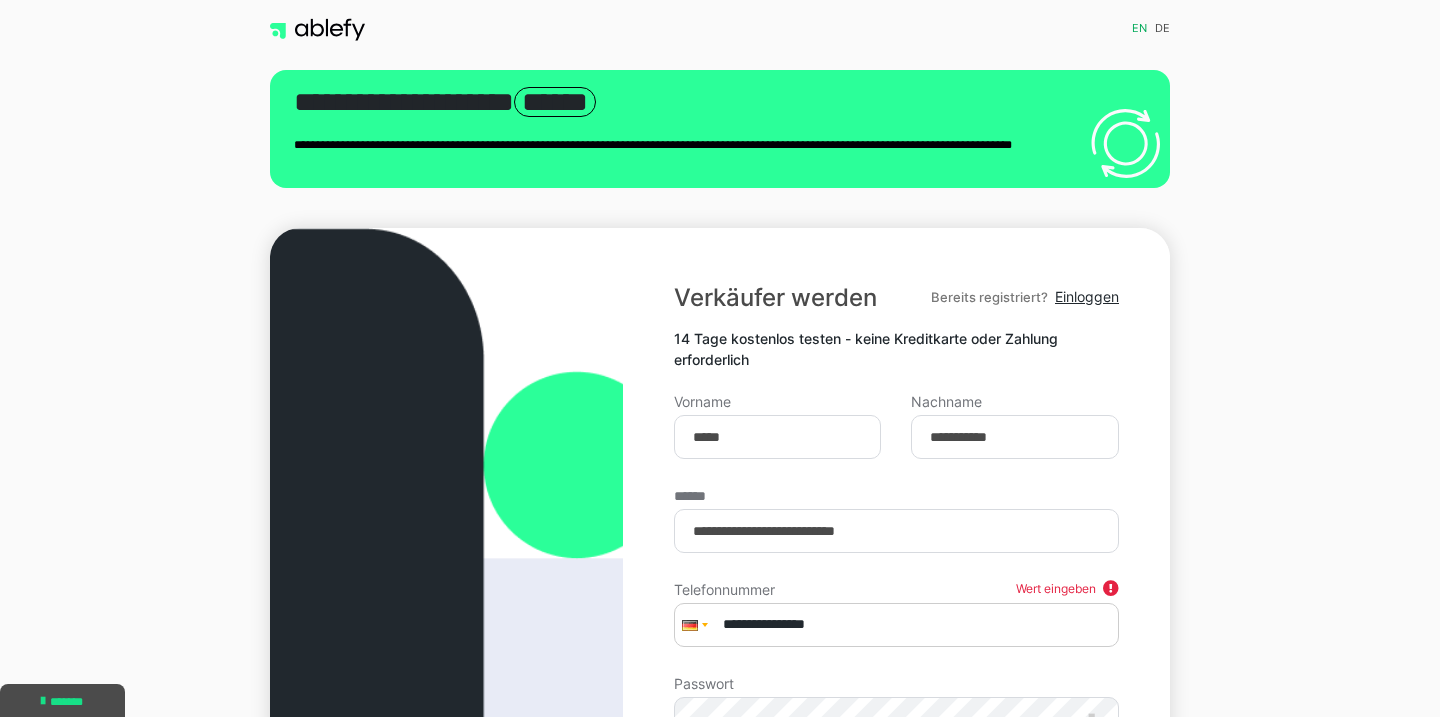 scroll, scrollTop: 169, scrollLeft: 0, axis: vertical 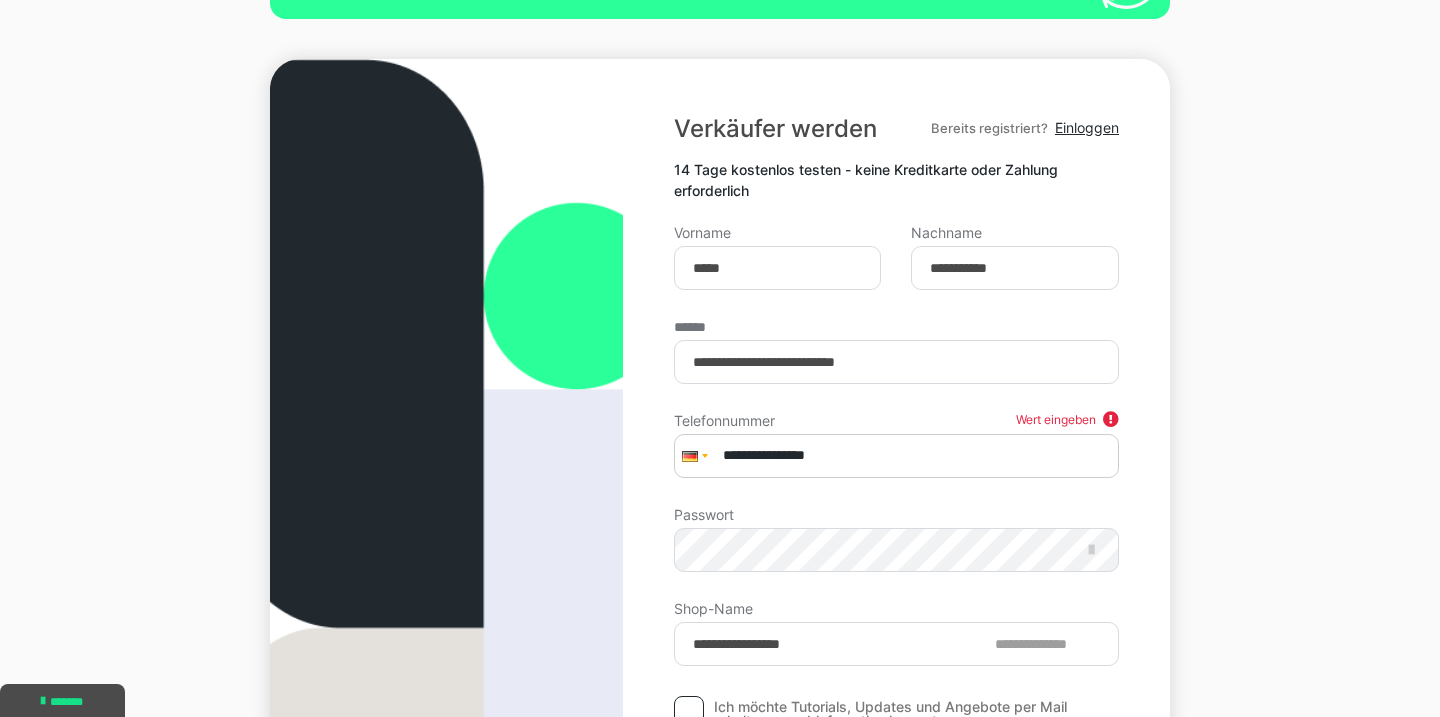 click on "**********" at bounding box center (896, 456) 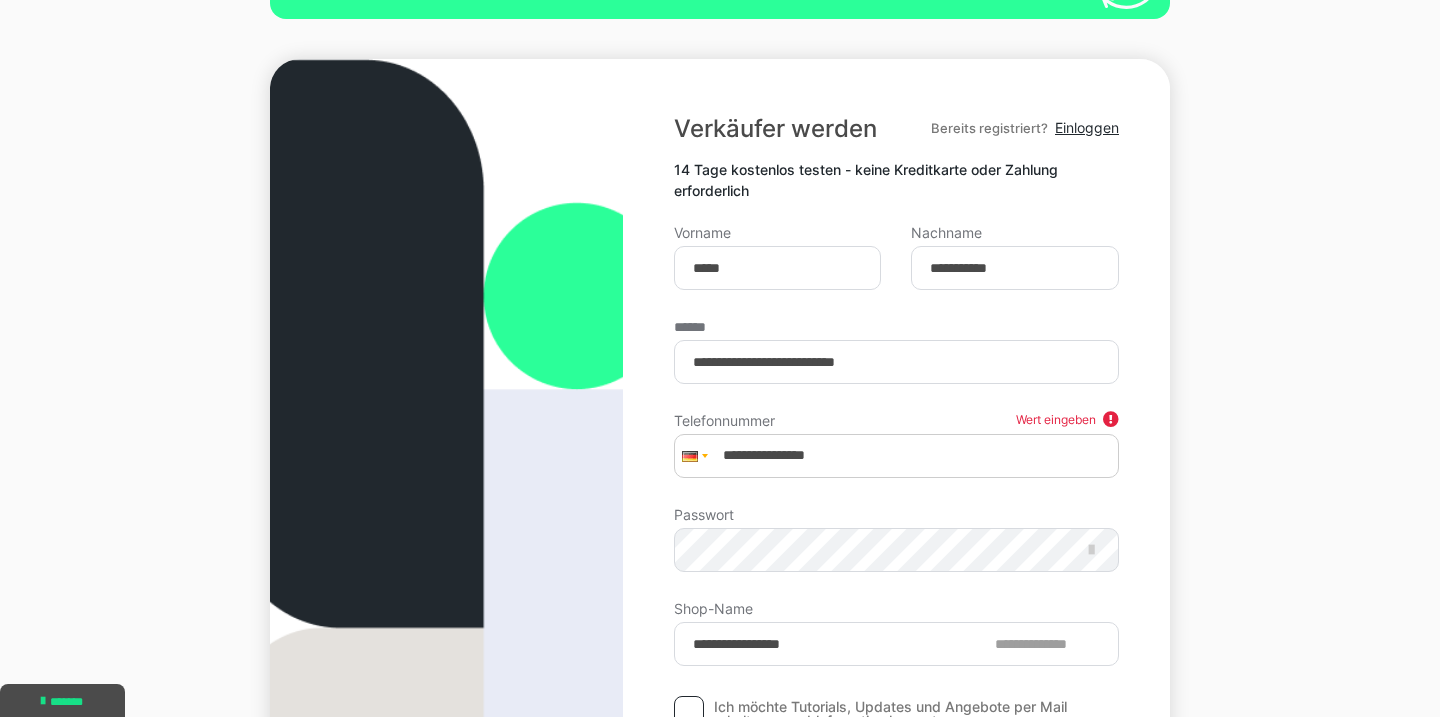 click on "**********" at bounding box center (896, 556) 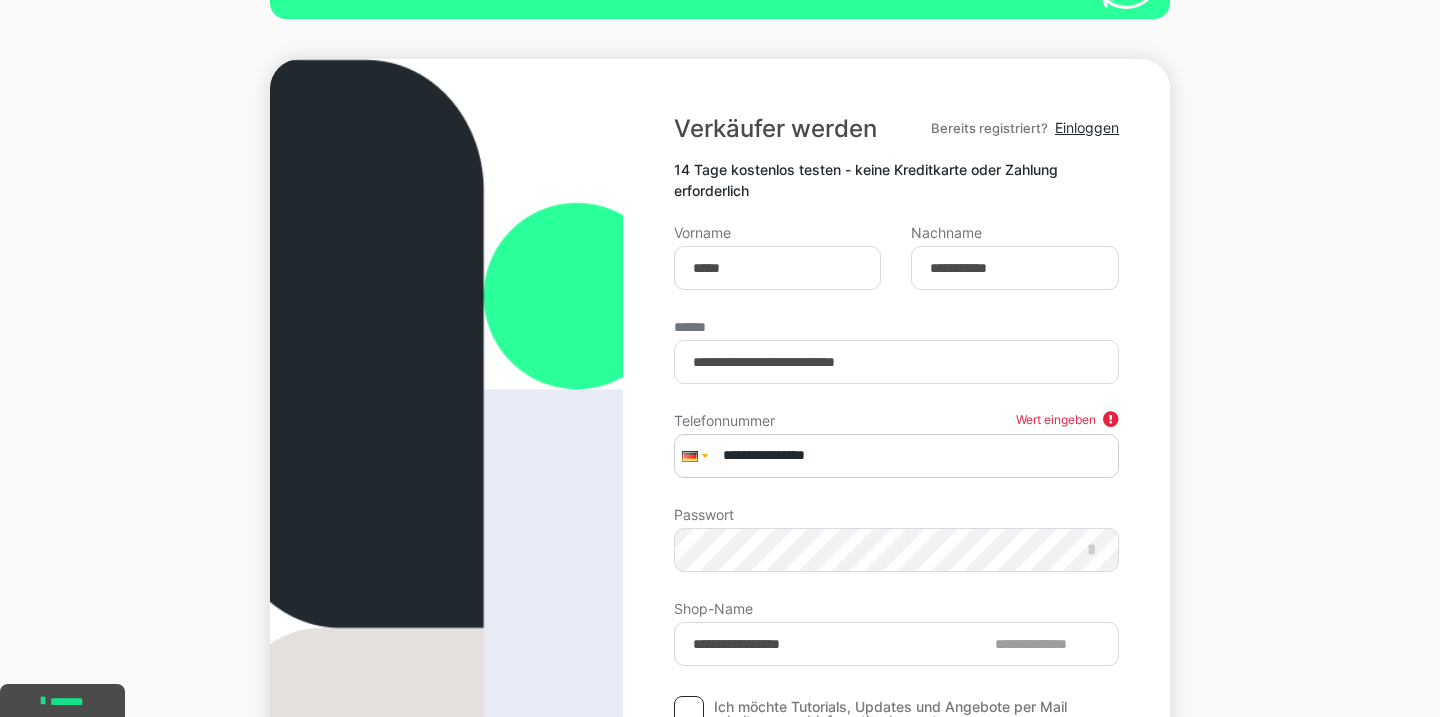 click on "**********" at bounding box center [896, 456] 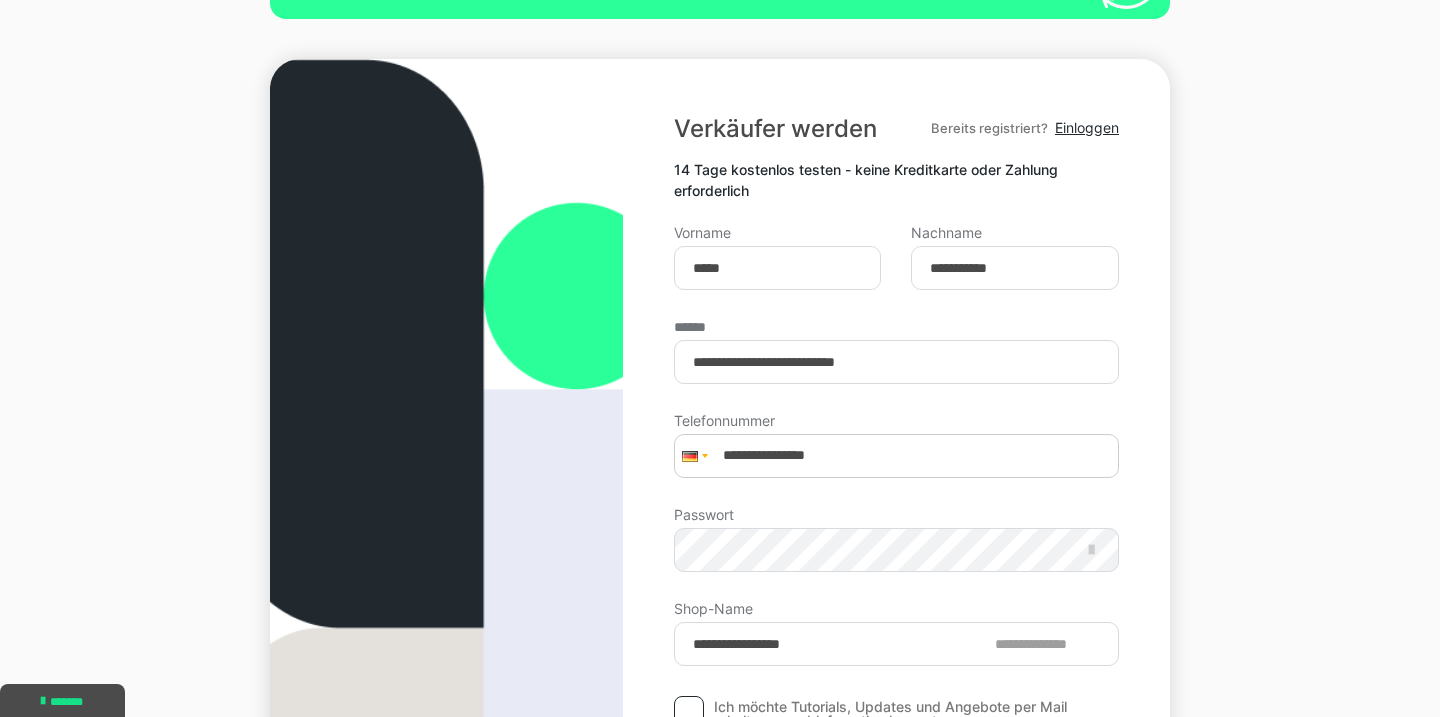 click on "Passwort" at bounding box center [896, 540] 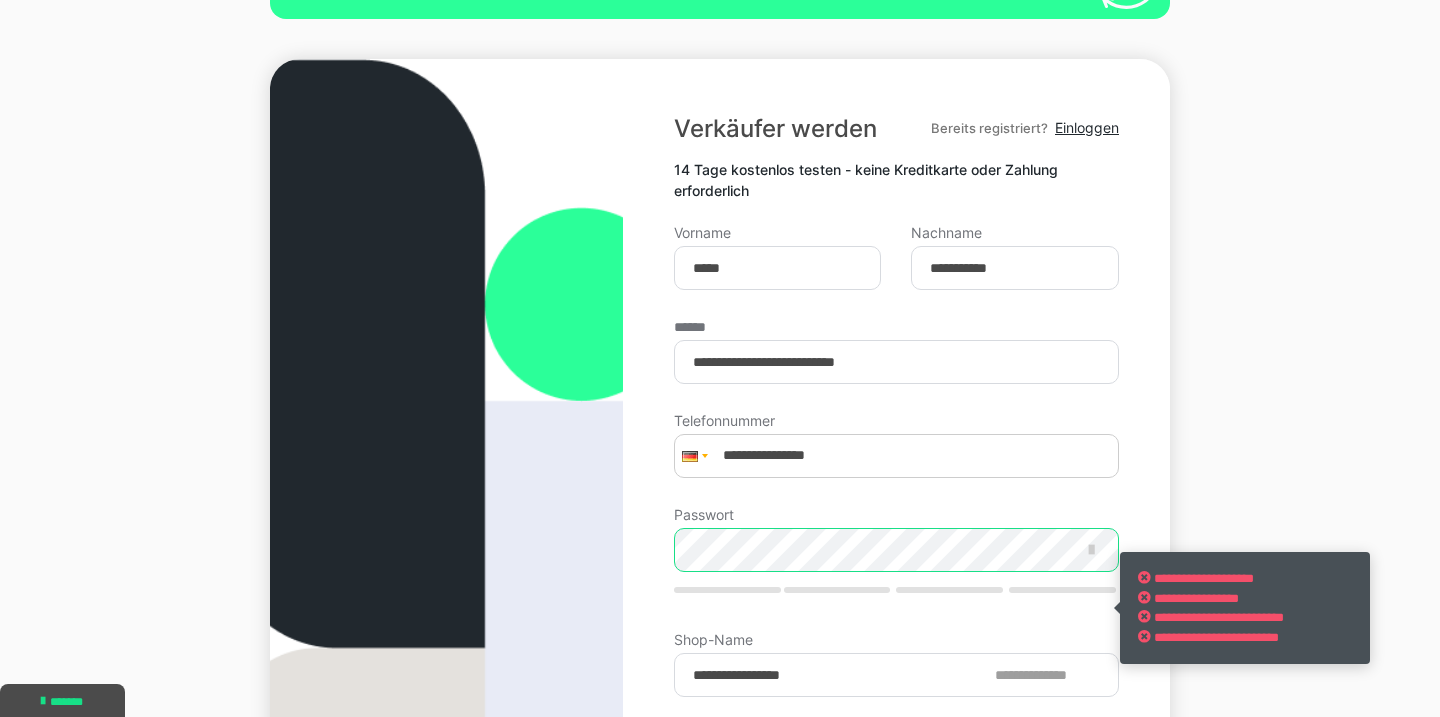 scroll, scrollTop: 260, scrollLeft: 0, axis: vertical 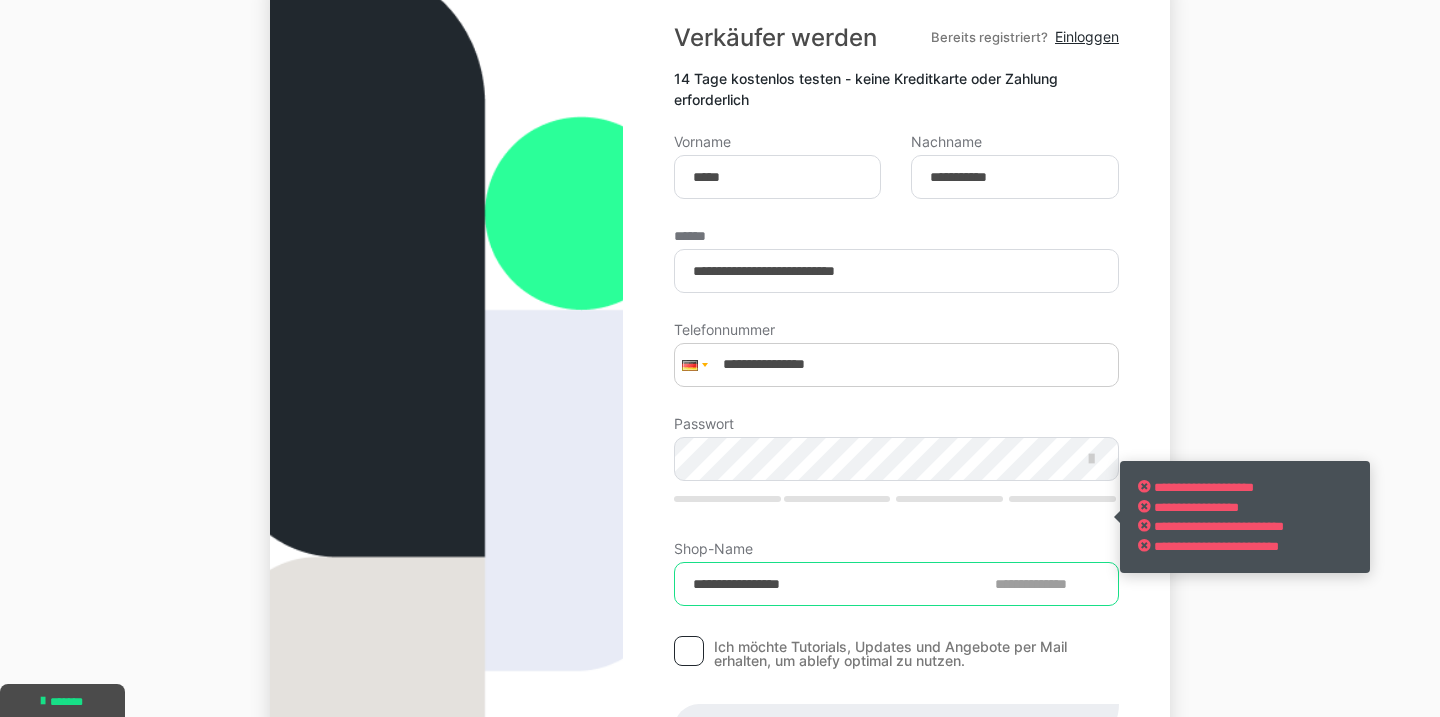 click on "**********" at bounding box center (896, 480) 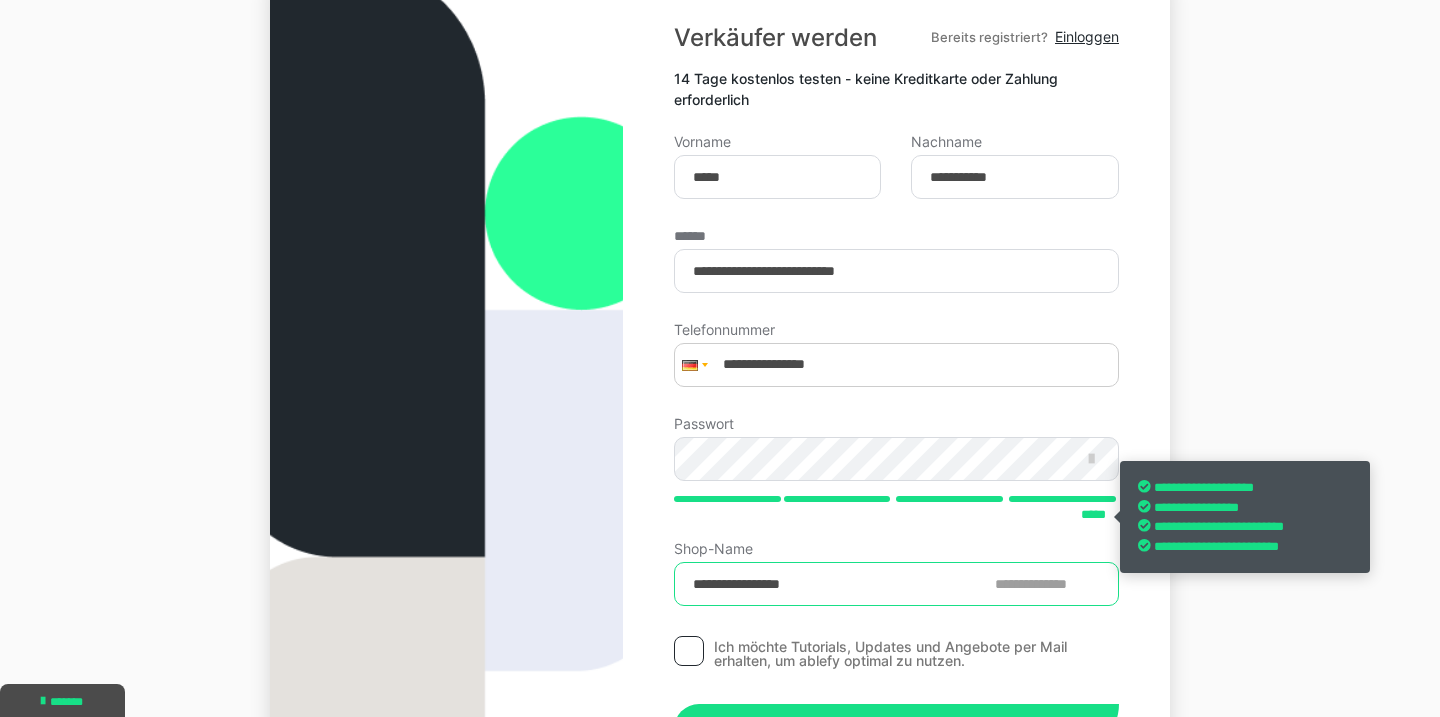 click on "**********" at bounding box center (896, 584) 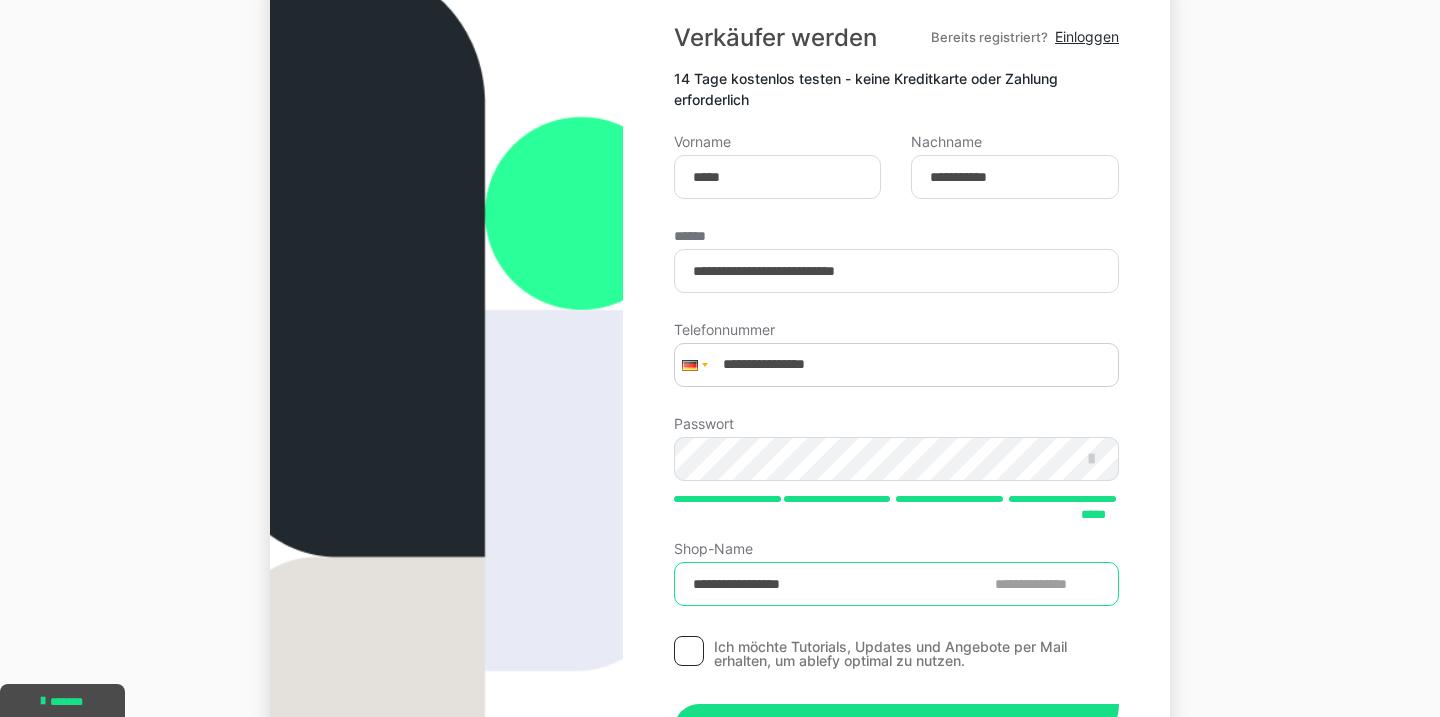 click on "**********" at bounding box center (896, 584) 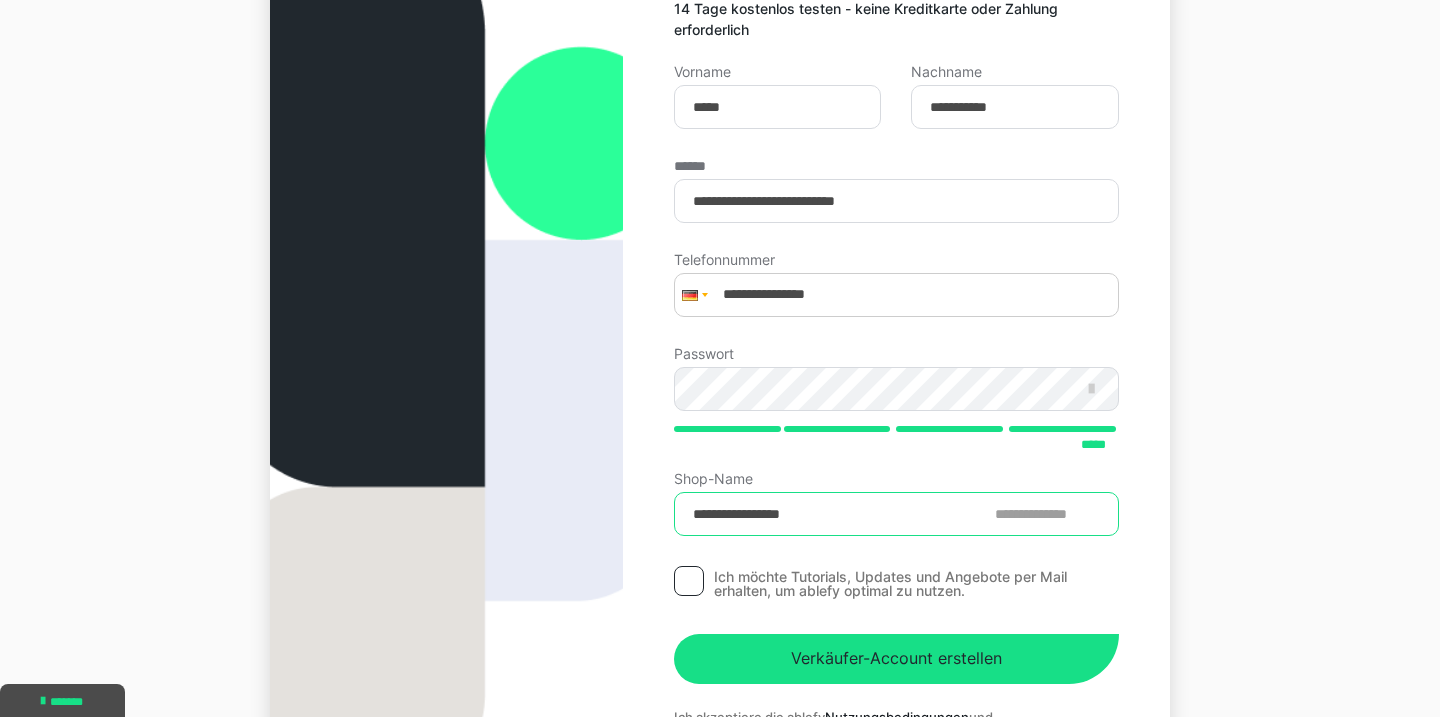 scroll, scrollTop: 426, scrollLeft: 0, axis: vertical 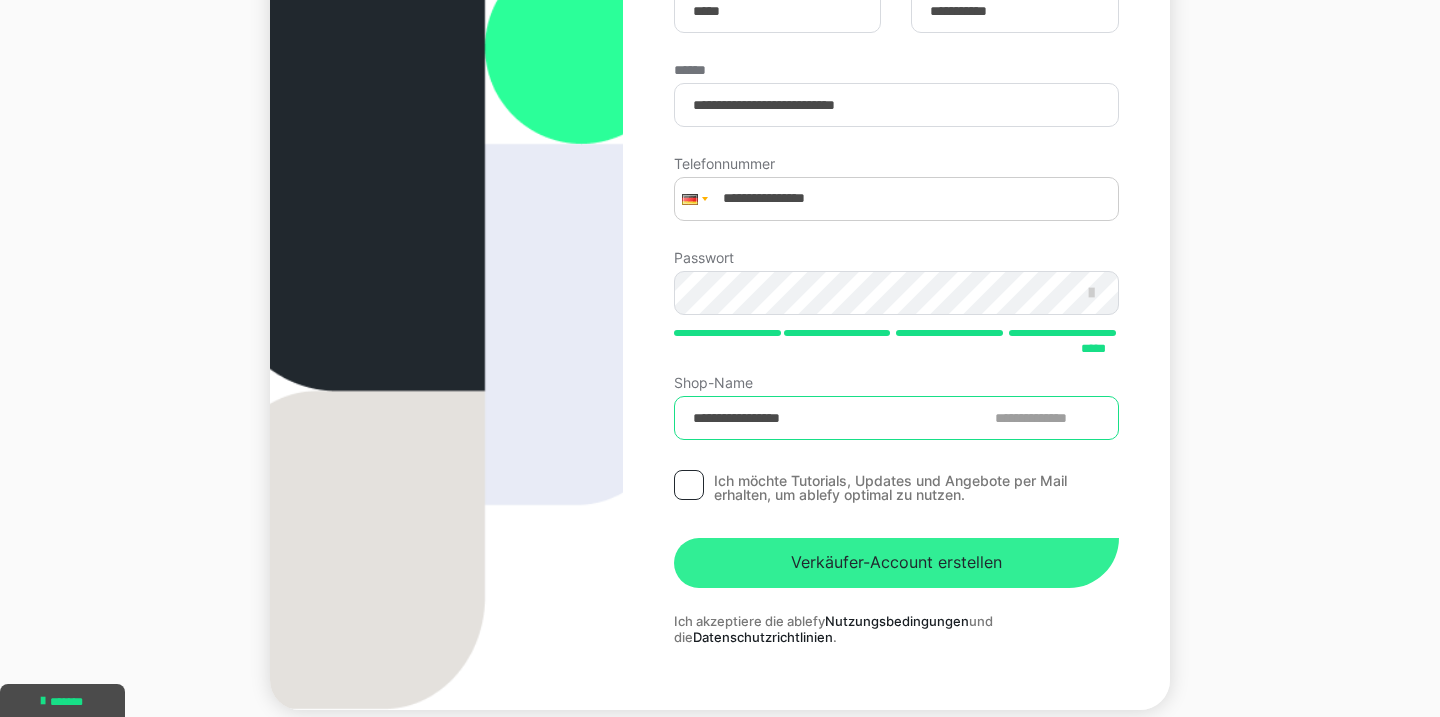 type on "**********" 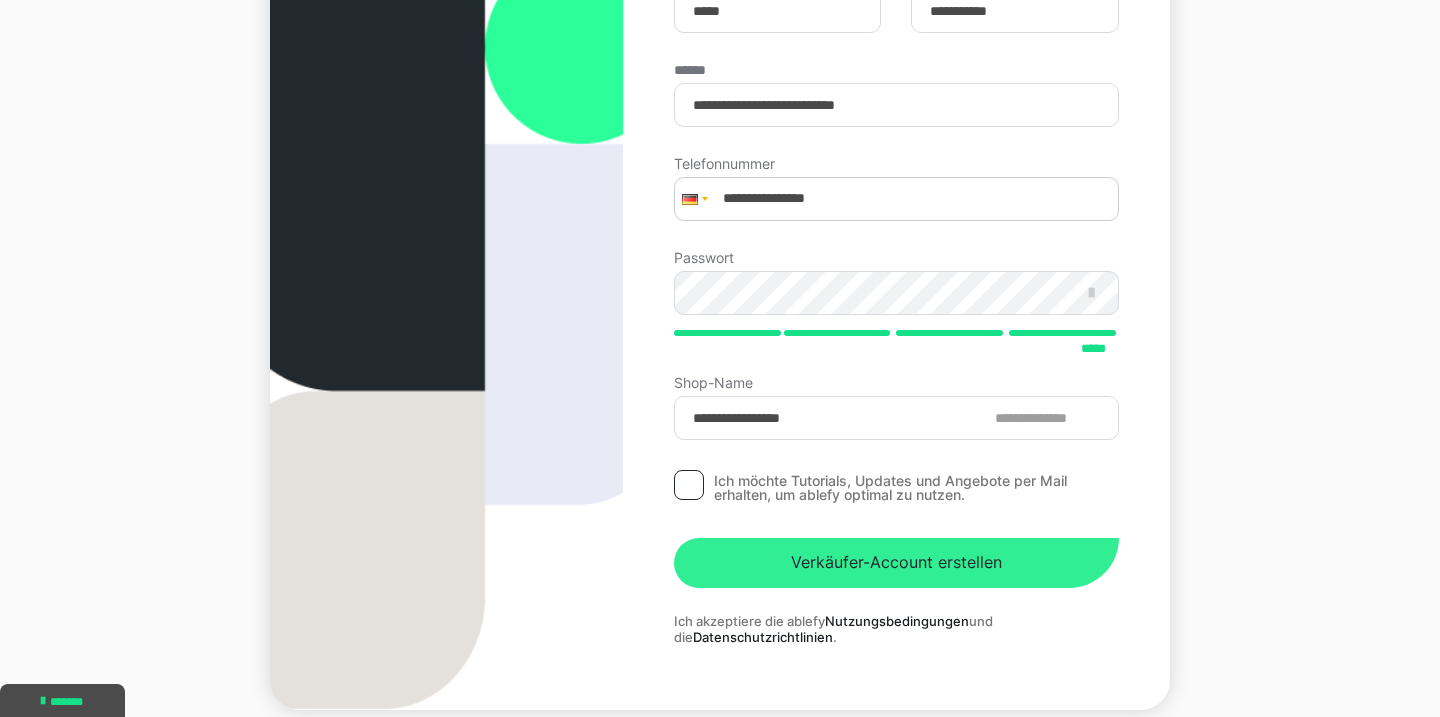 click on "Verkäufer-Account erstellen" at bounding box center [896, 563] 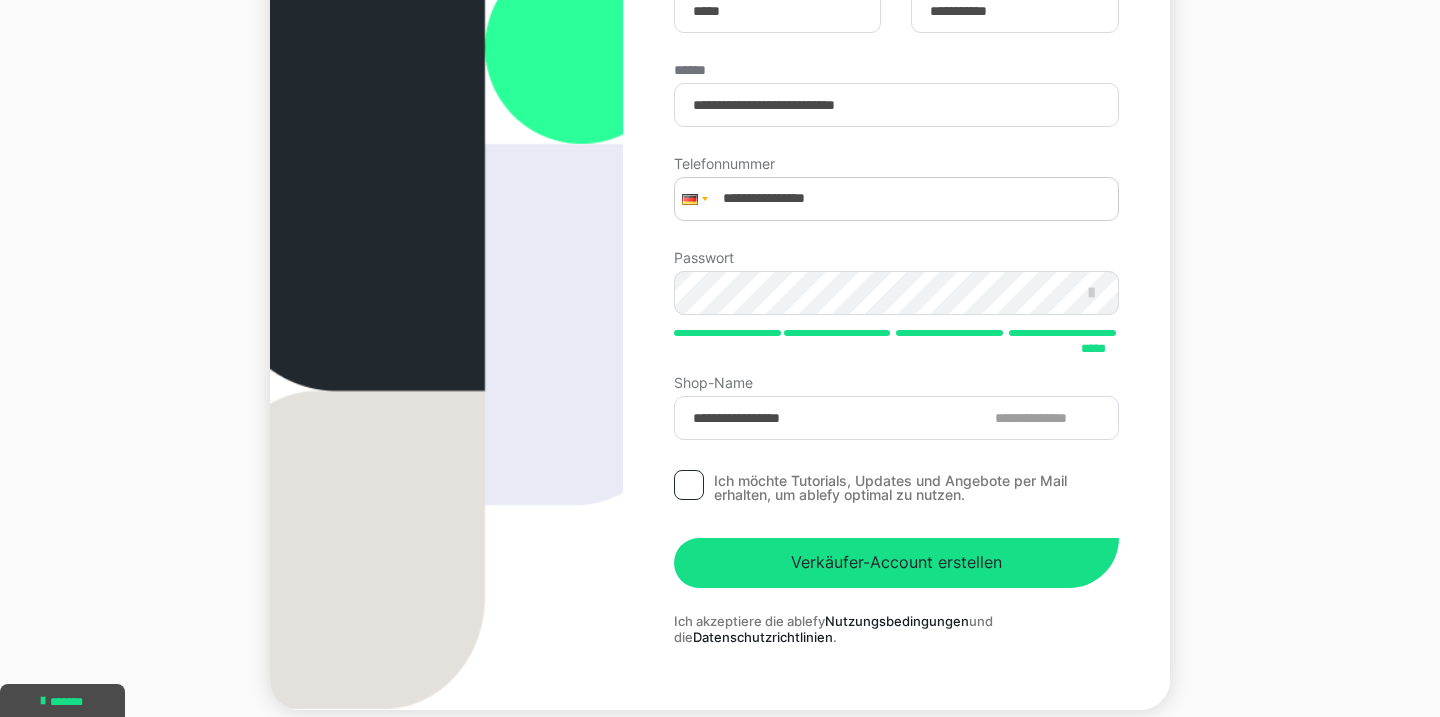 scroll, scrollTop: 0, scrollLeft: 0, axis: both 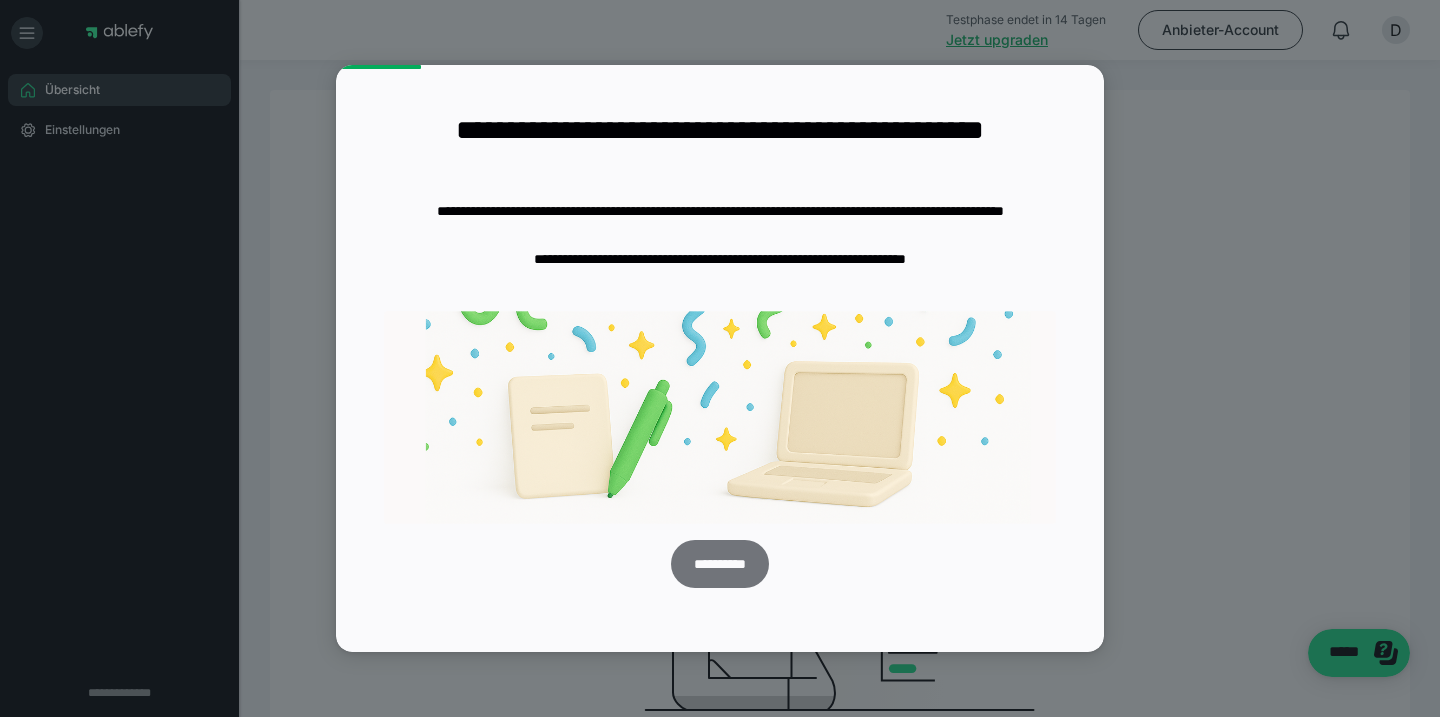 click on "**********" at bounding box center [719, 564] 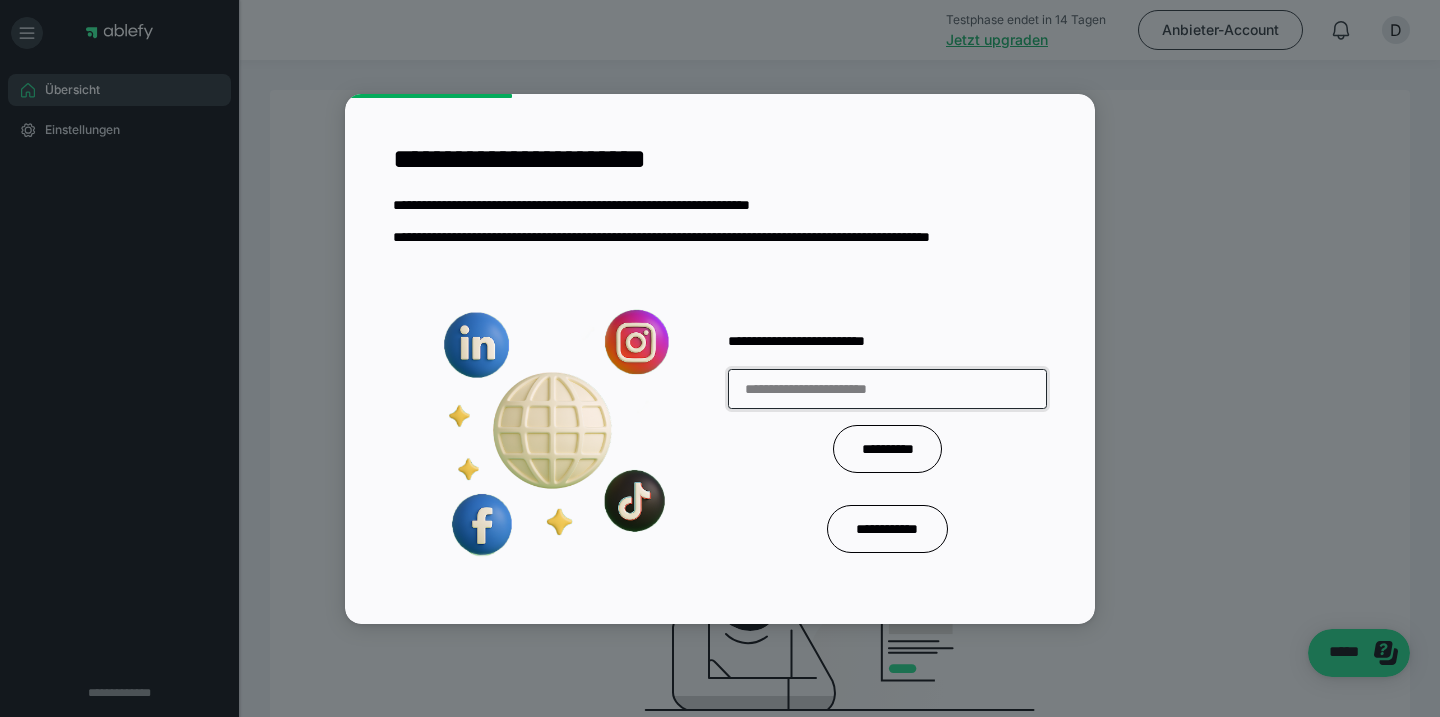 paste on "**********" 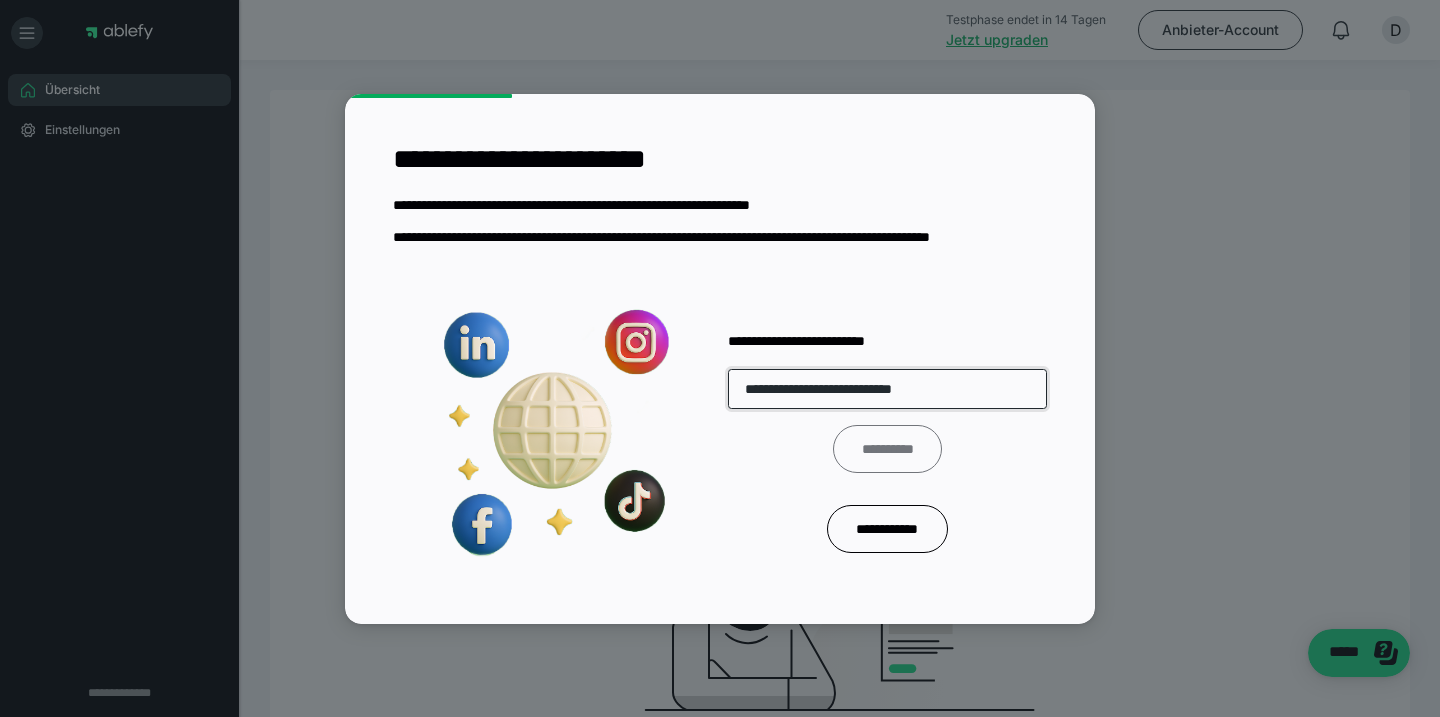type on "**********" 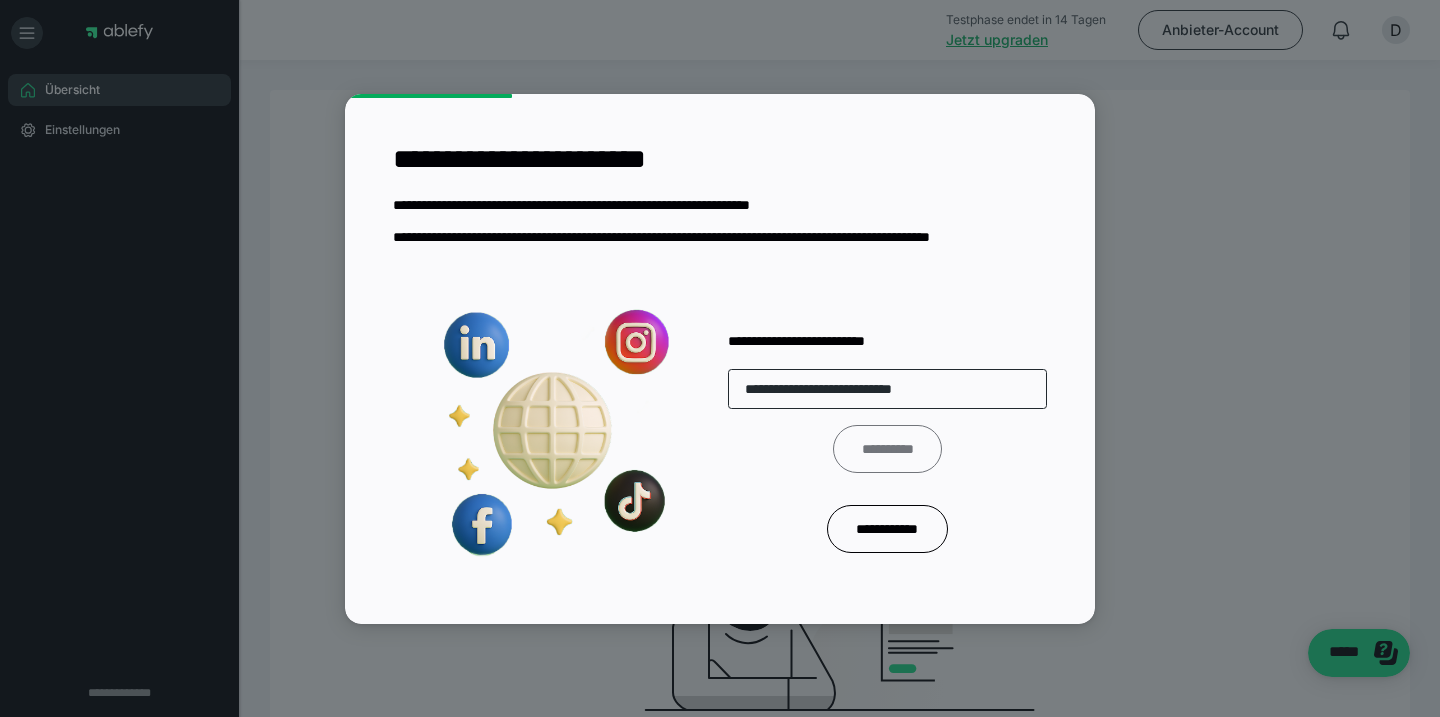 click on "**********" at bounding box center [887, 449] 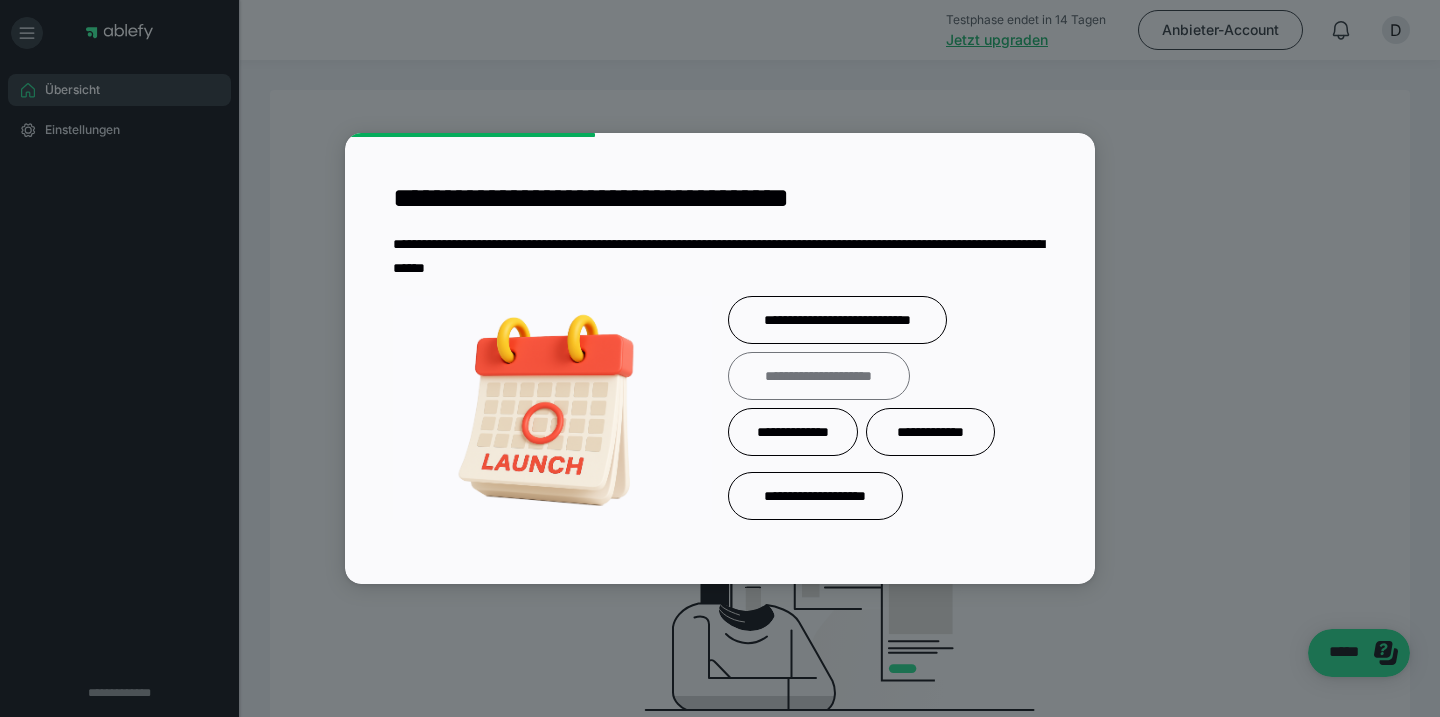 click on "**********" at bounding box center [819, 376] 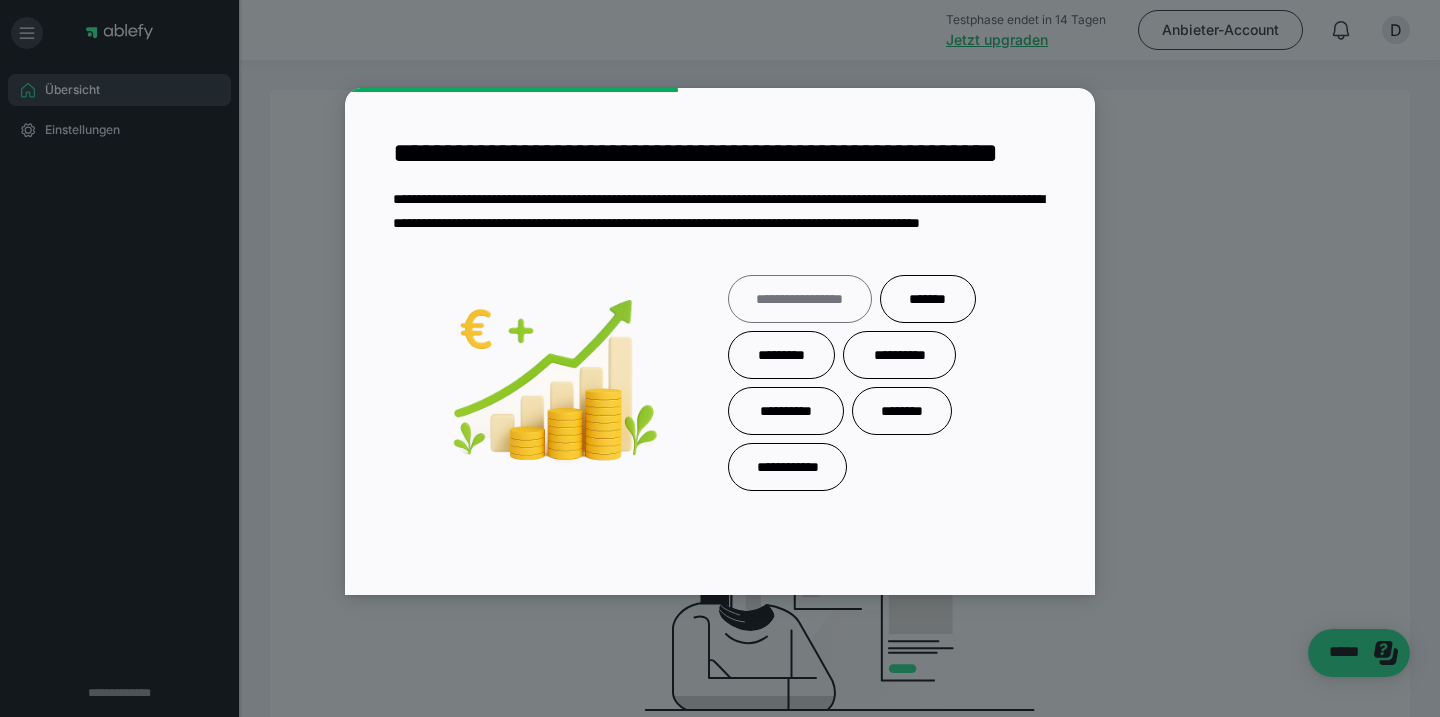 click on "**********" at bounding box center (800, 299) 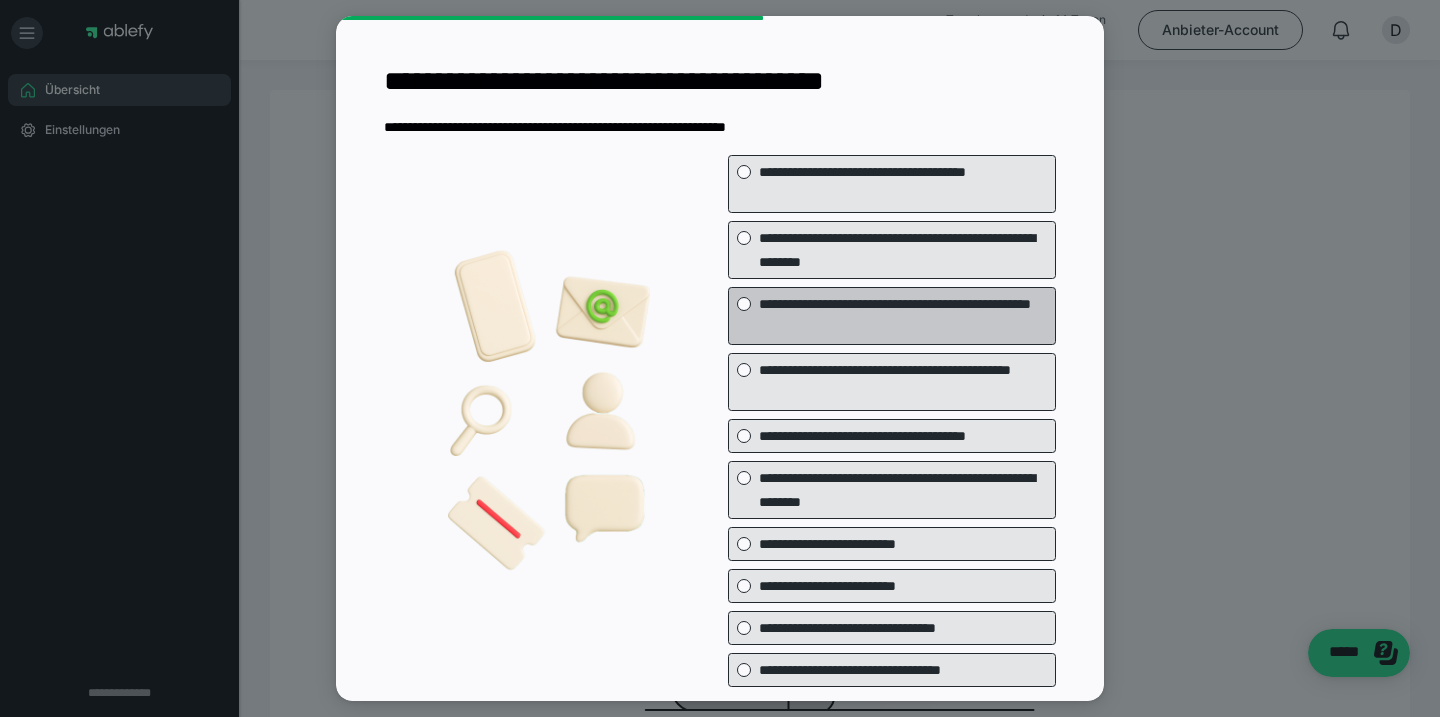click on "**********" at bounding box center [907, 316] 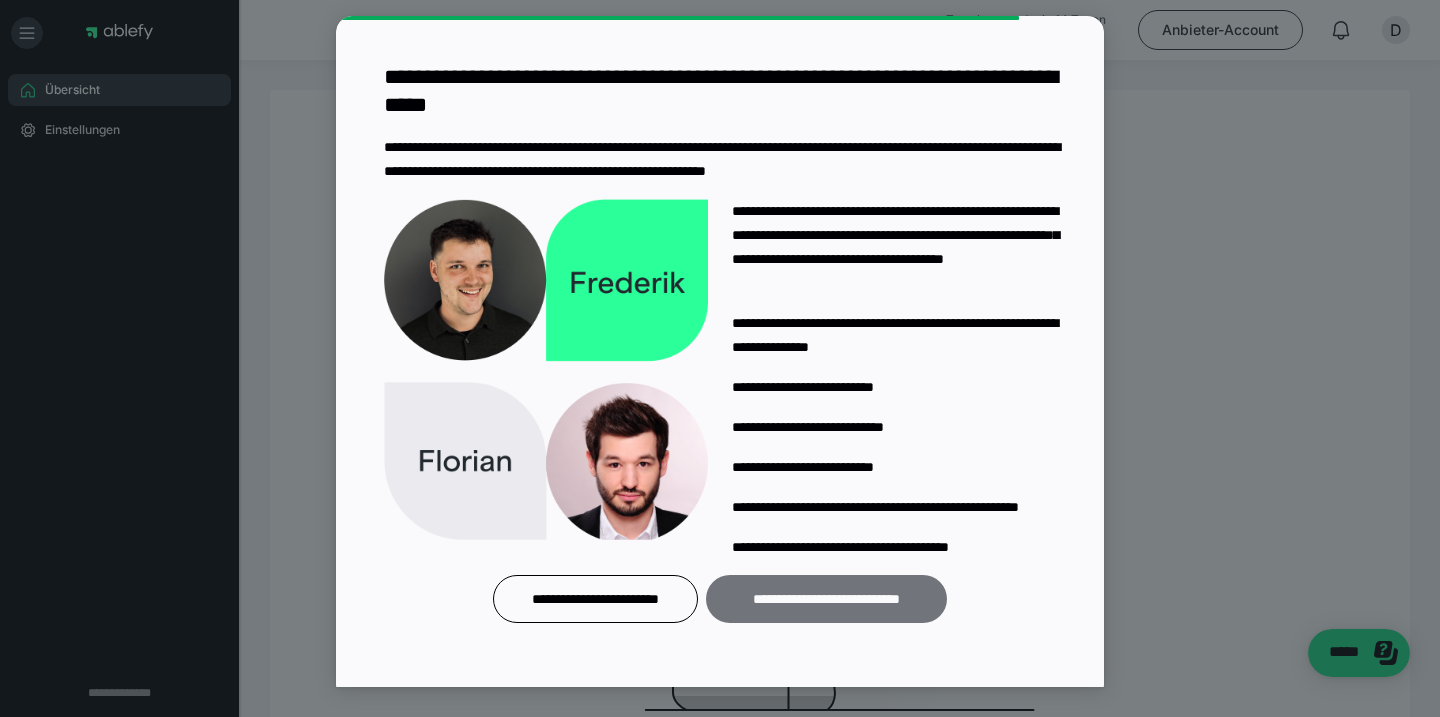 click on "**********" at bounding box center [826, 599] 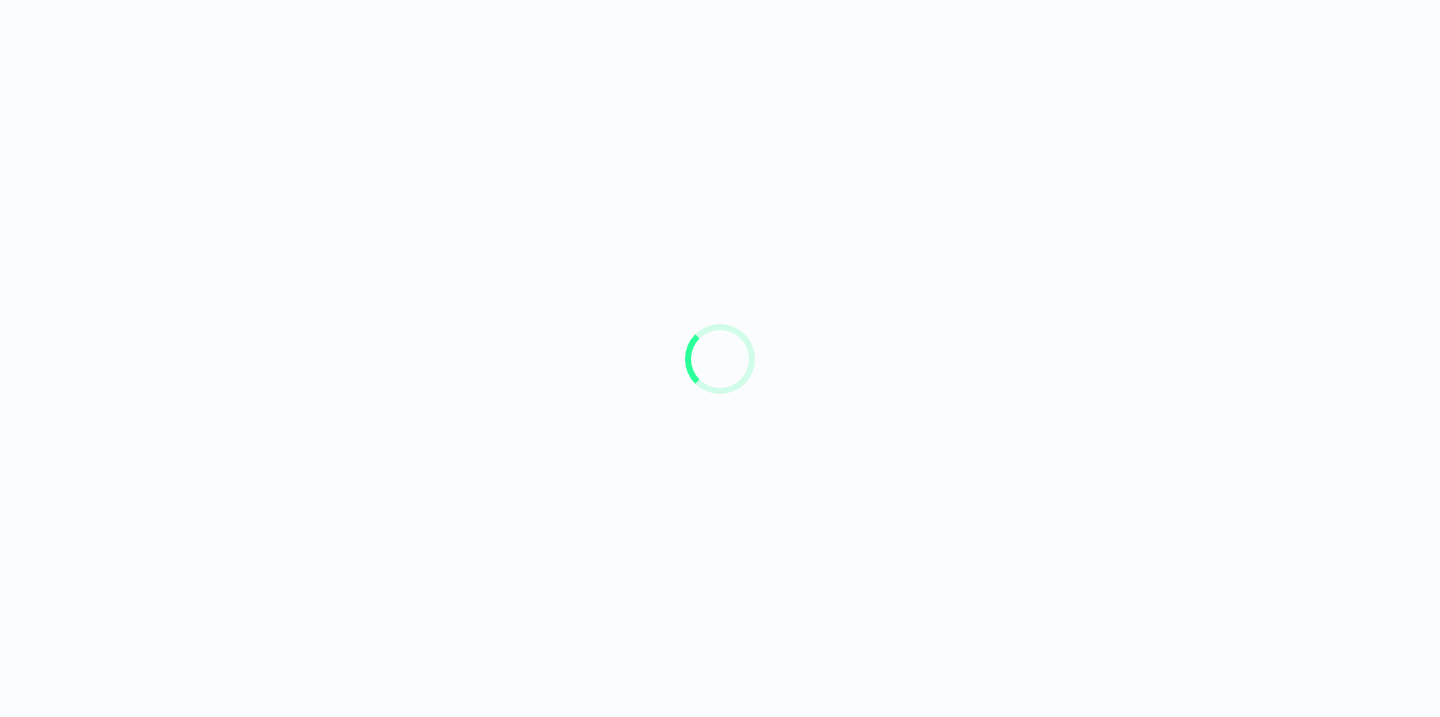 scroll, scrollTop: 0, scrollLeft: 0, axis: both 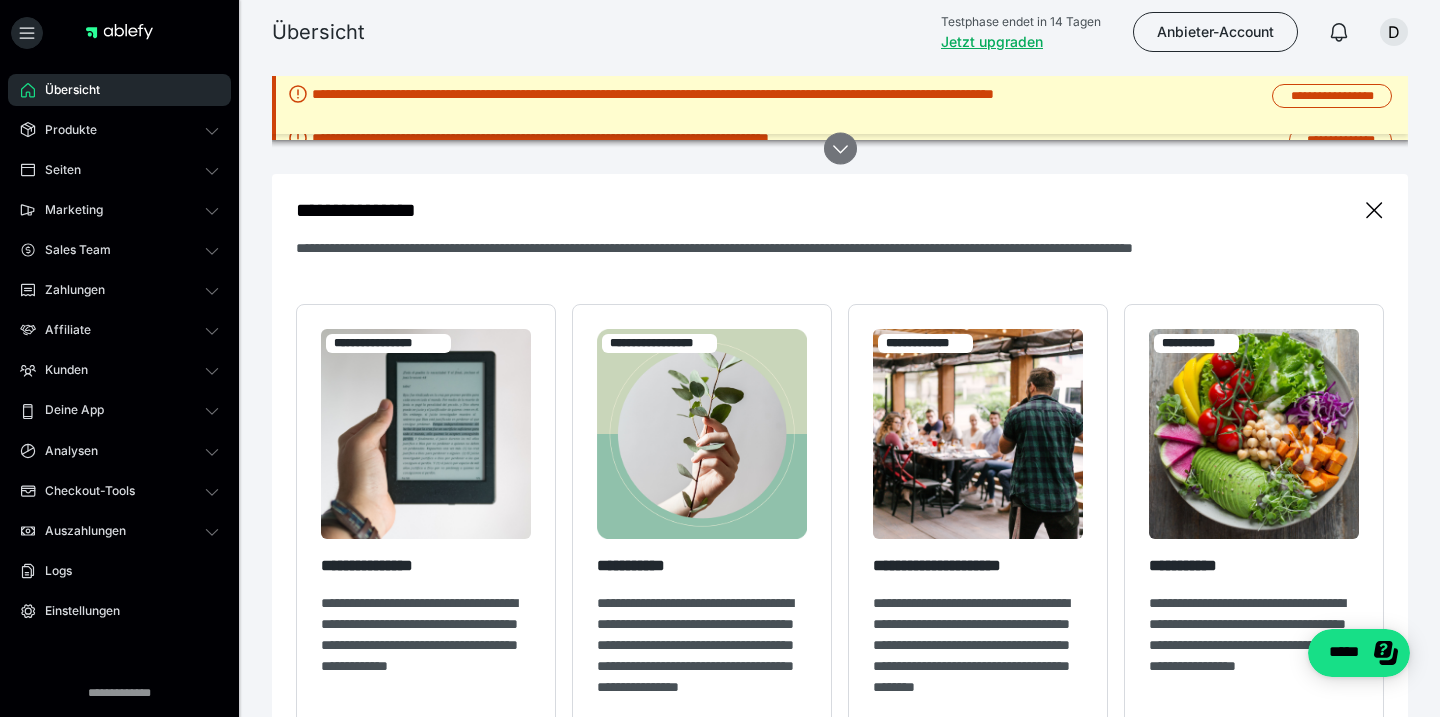 click 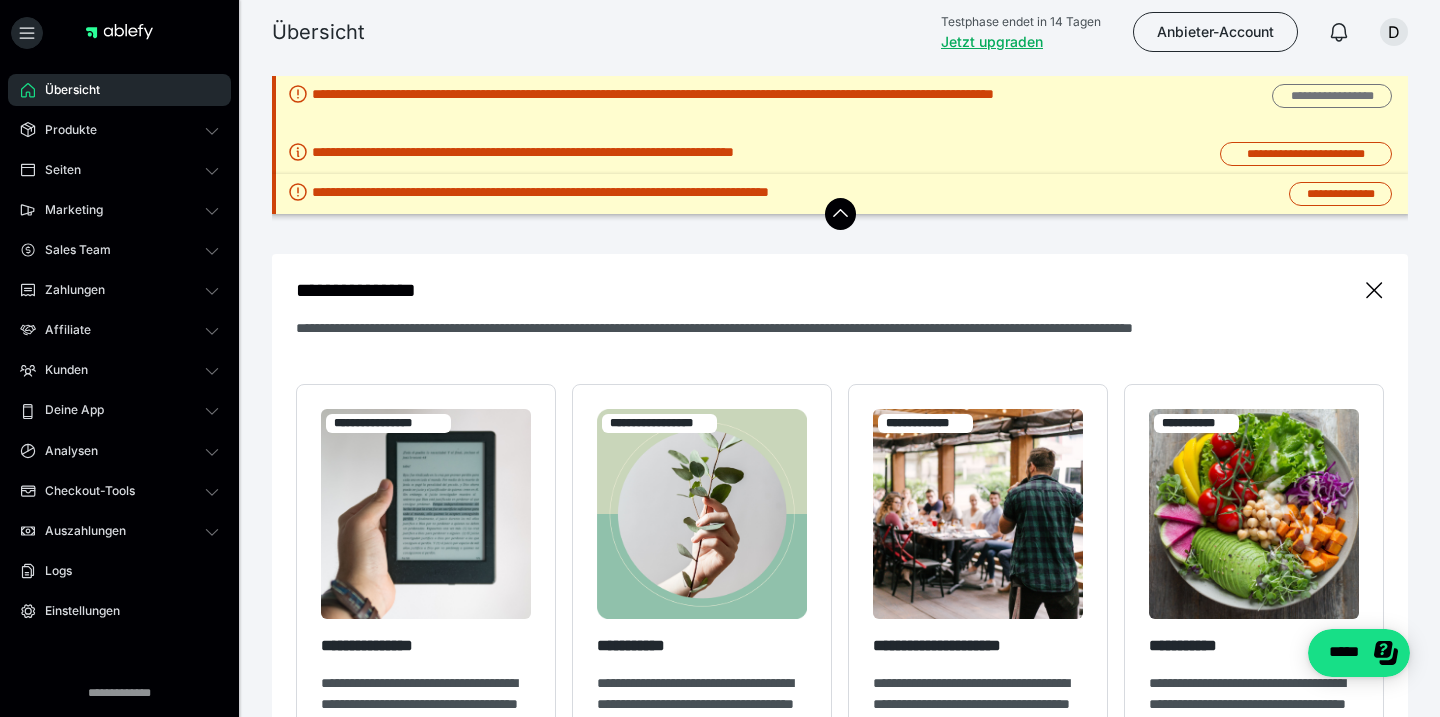 click on "**********" at bounding box center (1332, 96) 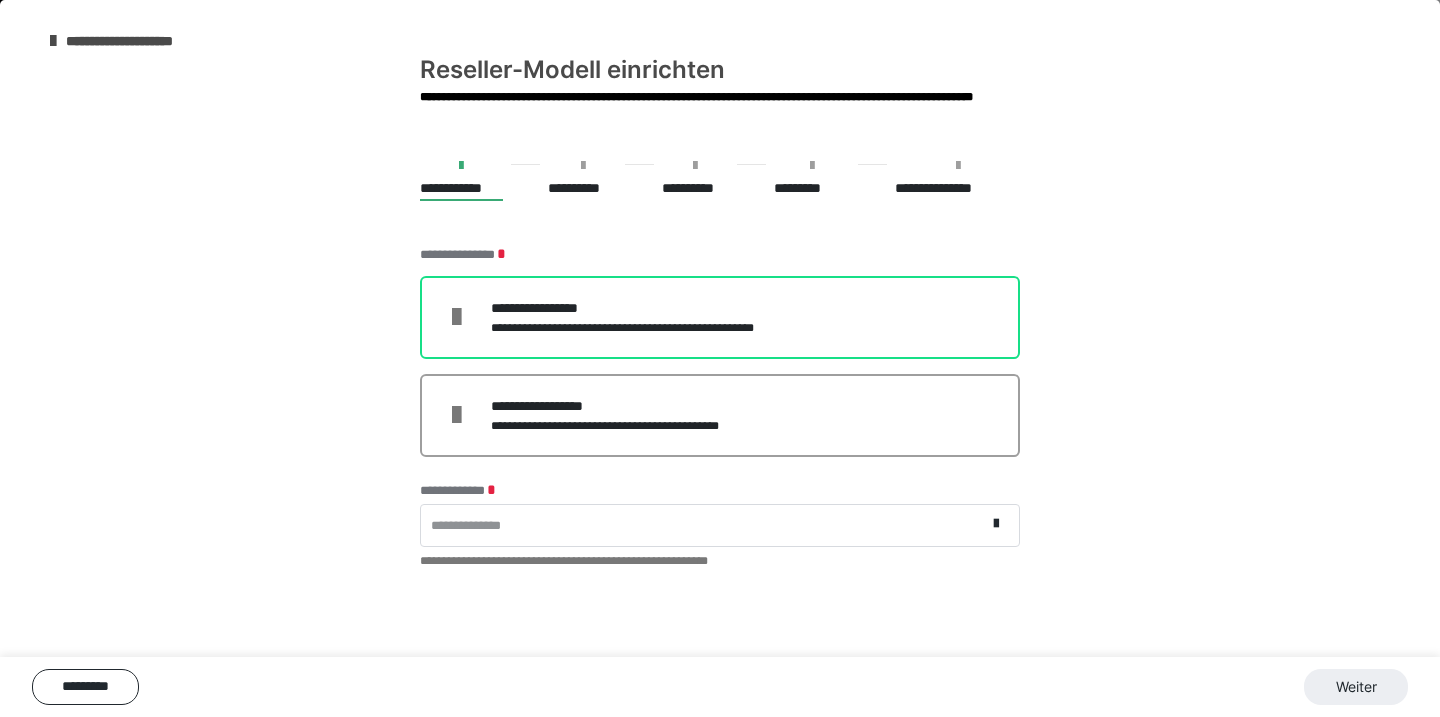 scroll, scrollTop: 0, scrollLeft: 0, axis: both 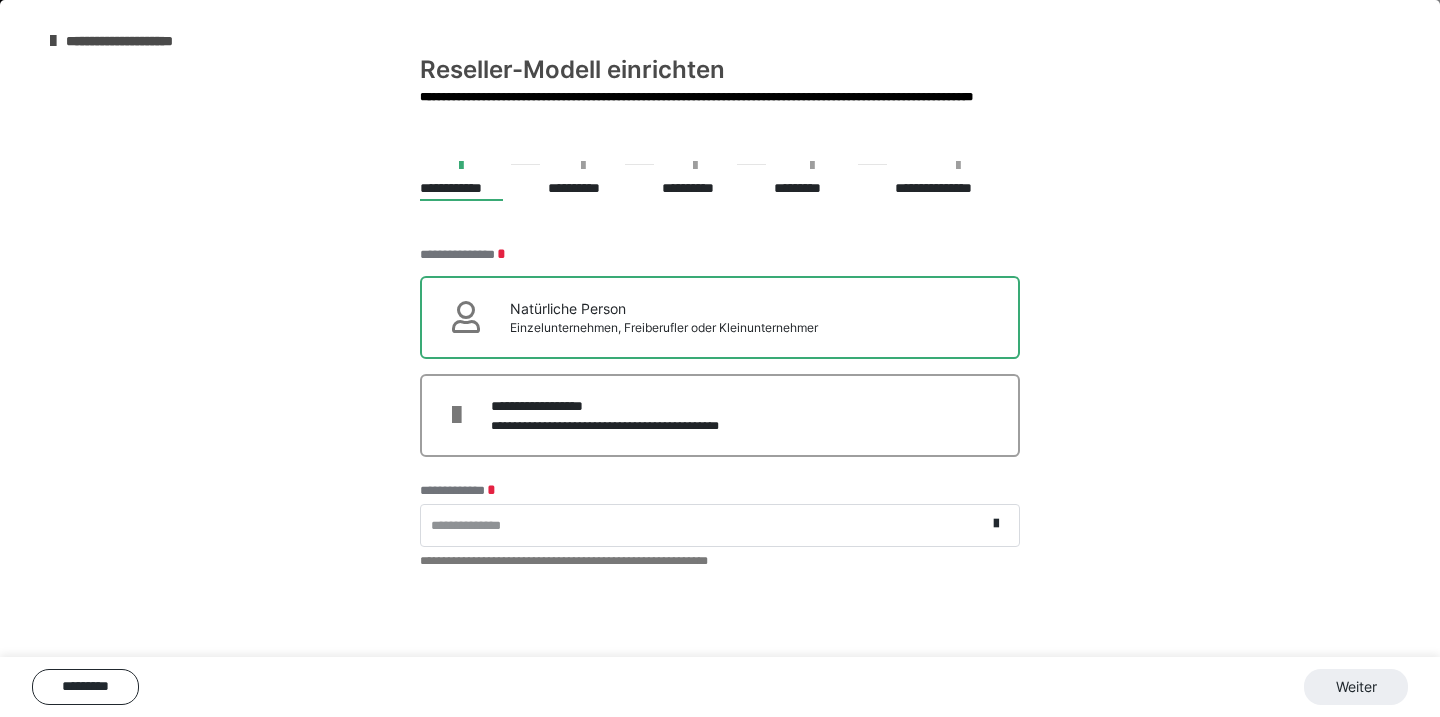 click on "Natürliche Person Einzelunternehmen, Freiberufler oder Kleinunternehmer" at bounding box center [720, 317] 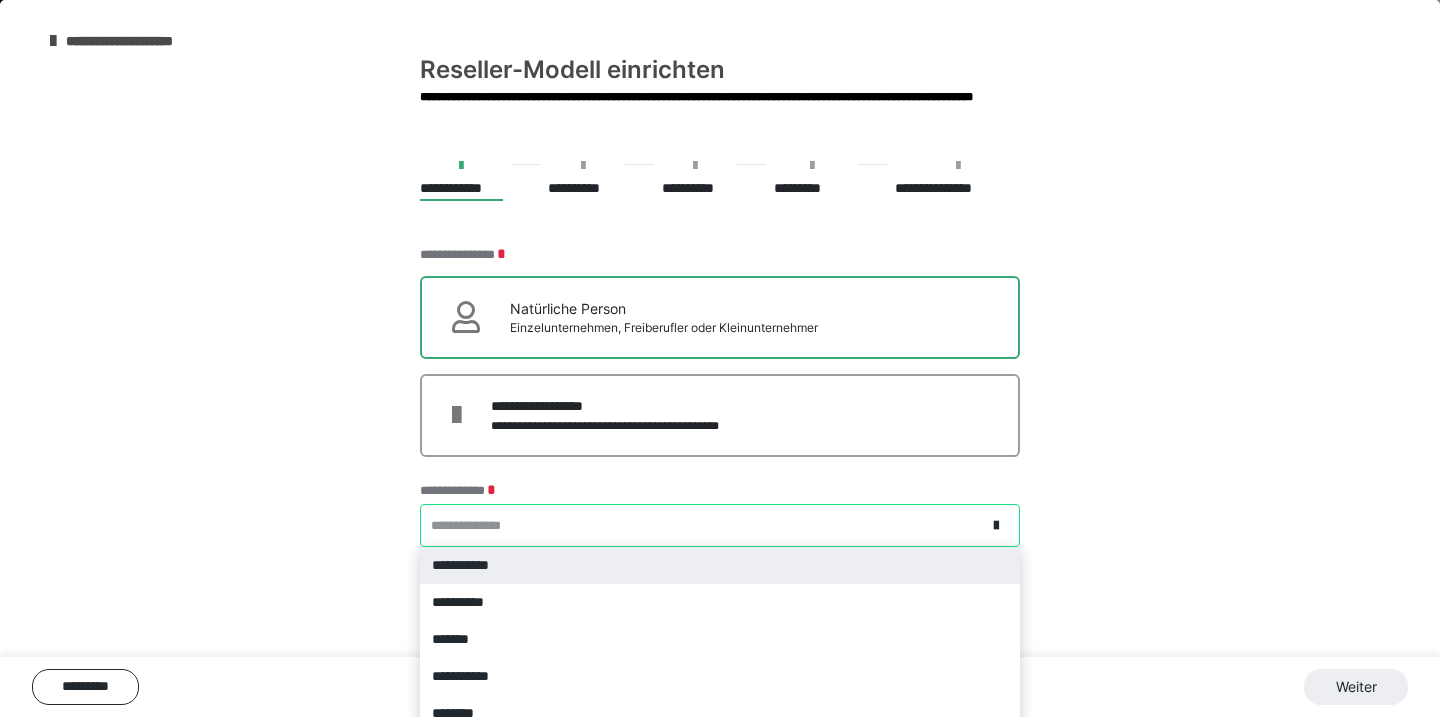 scroll, scrollTop: 30, scrollLeft: 0, axis: vertical 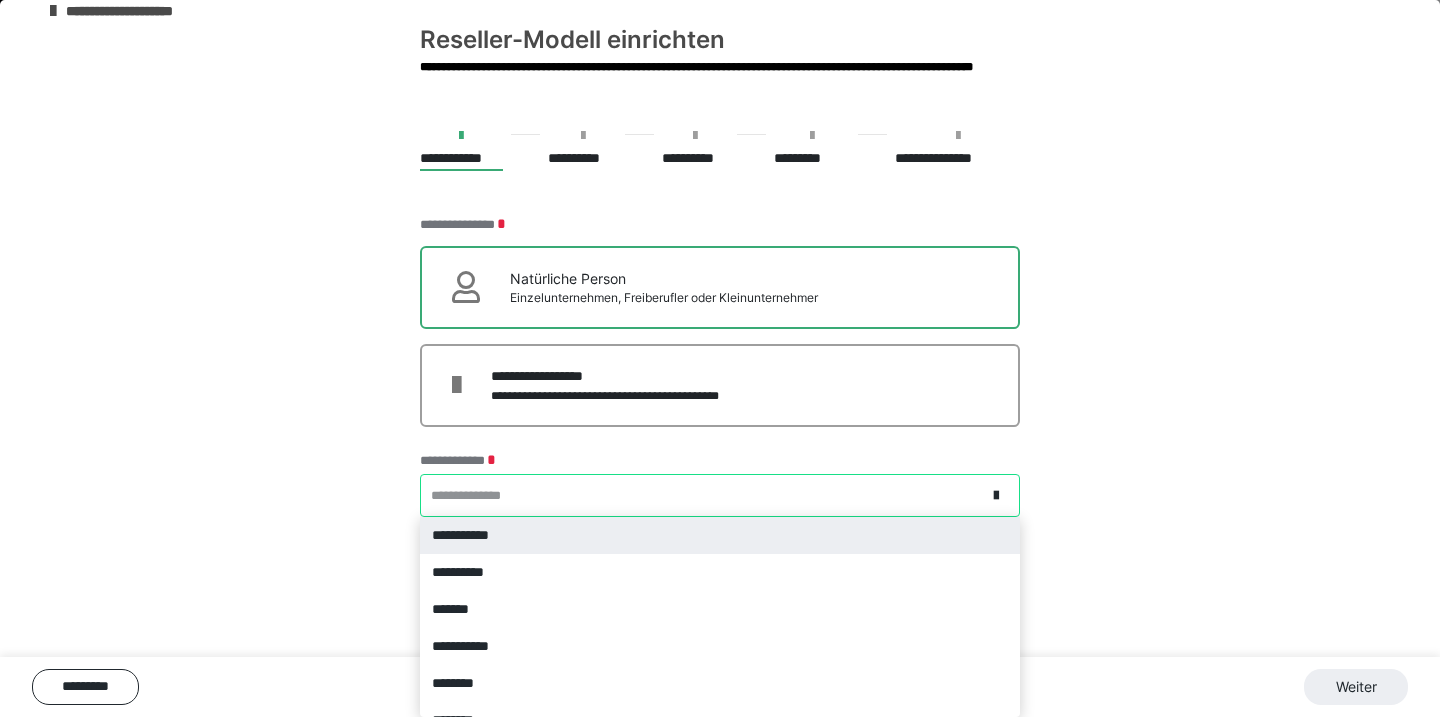 click on "**********" at bounding box center [720, 535] 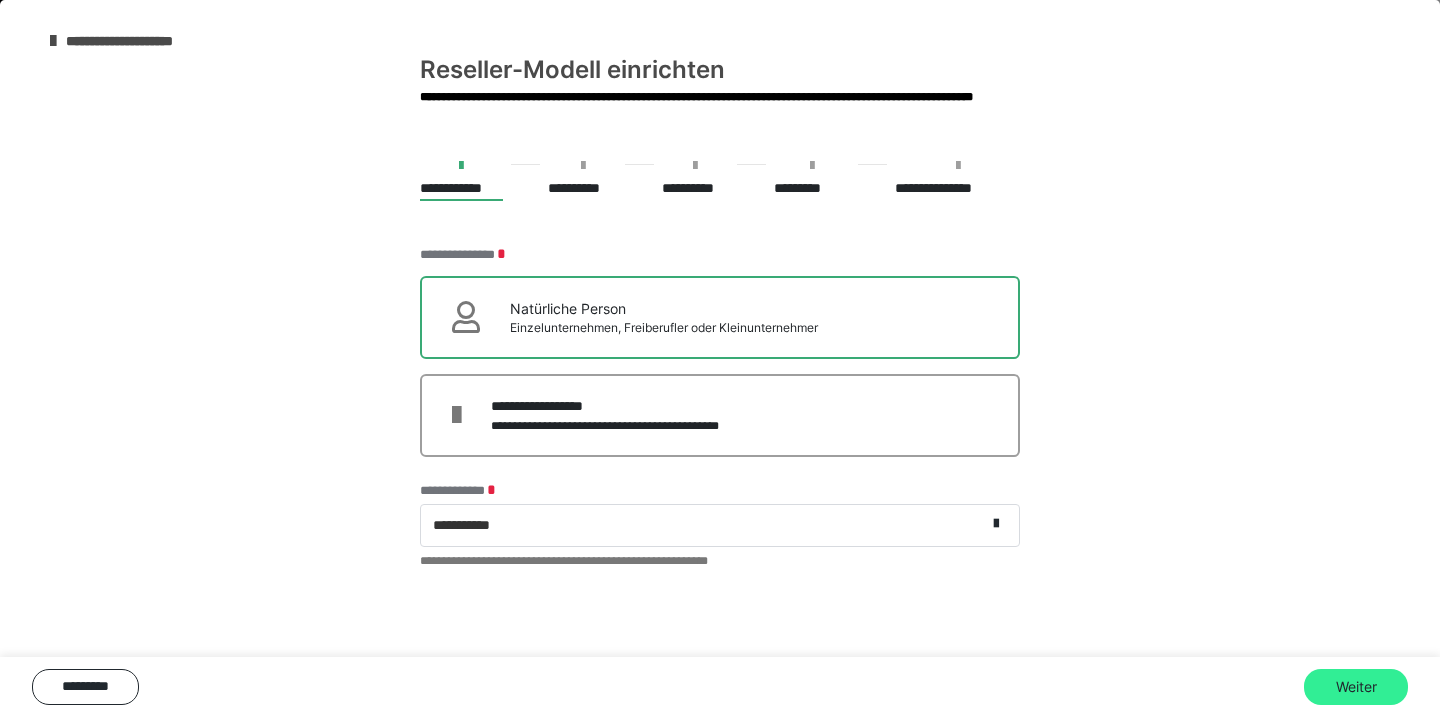 click on "Weiter" at bounding box center (1356, 687) 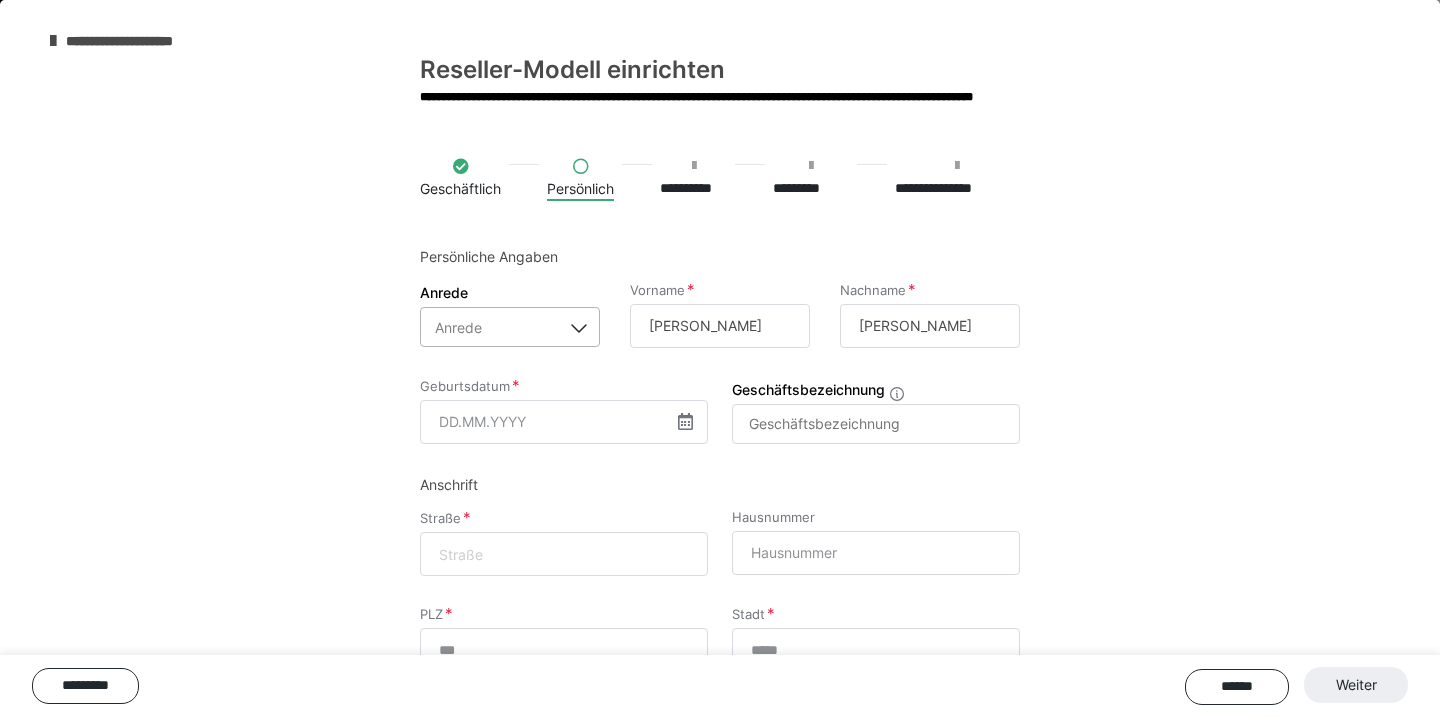click on "Anrede" at bounding box center (458, 327) 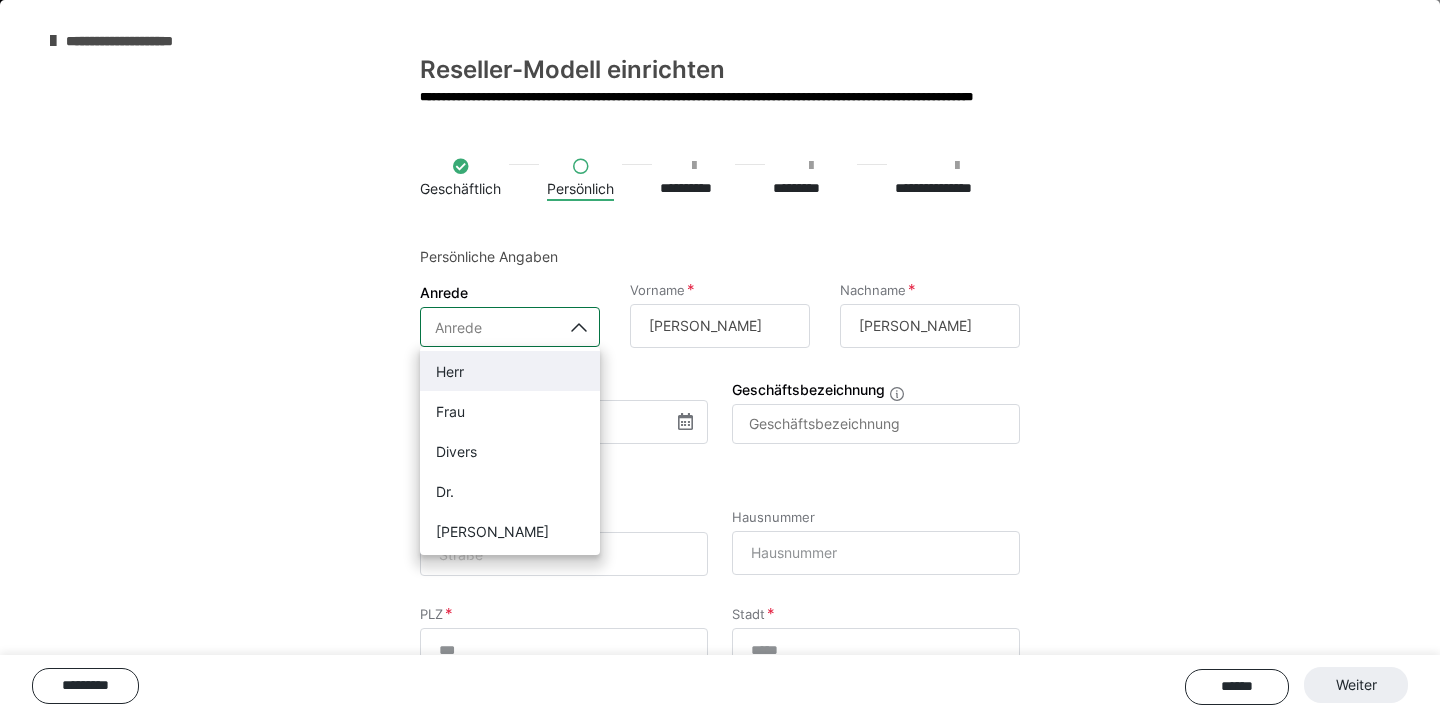 click on "Herr" at bounding box center (510, 371) 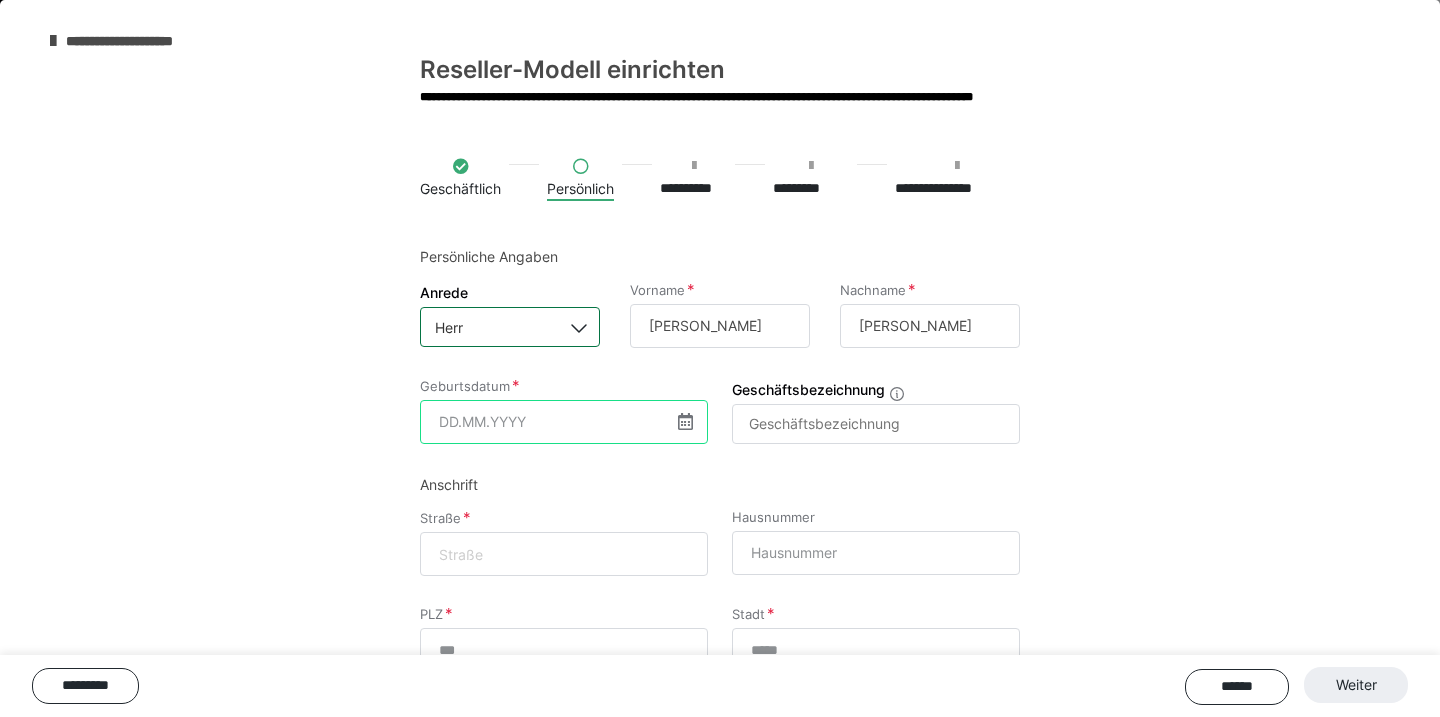 click at bounding box center [564, 422] 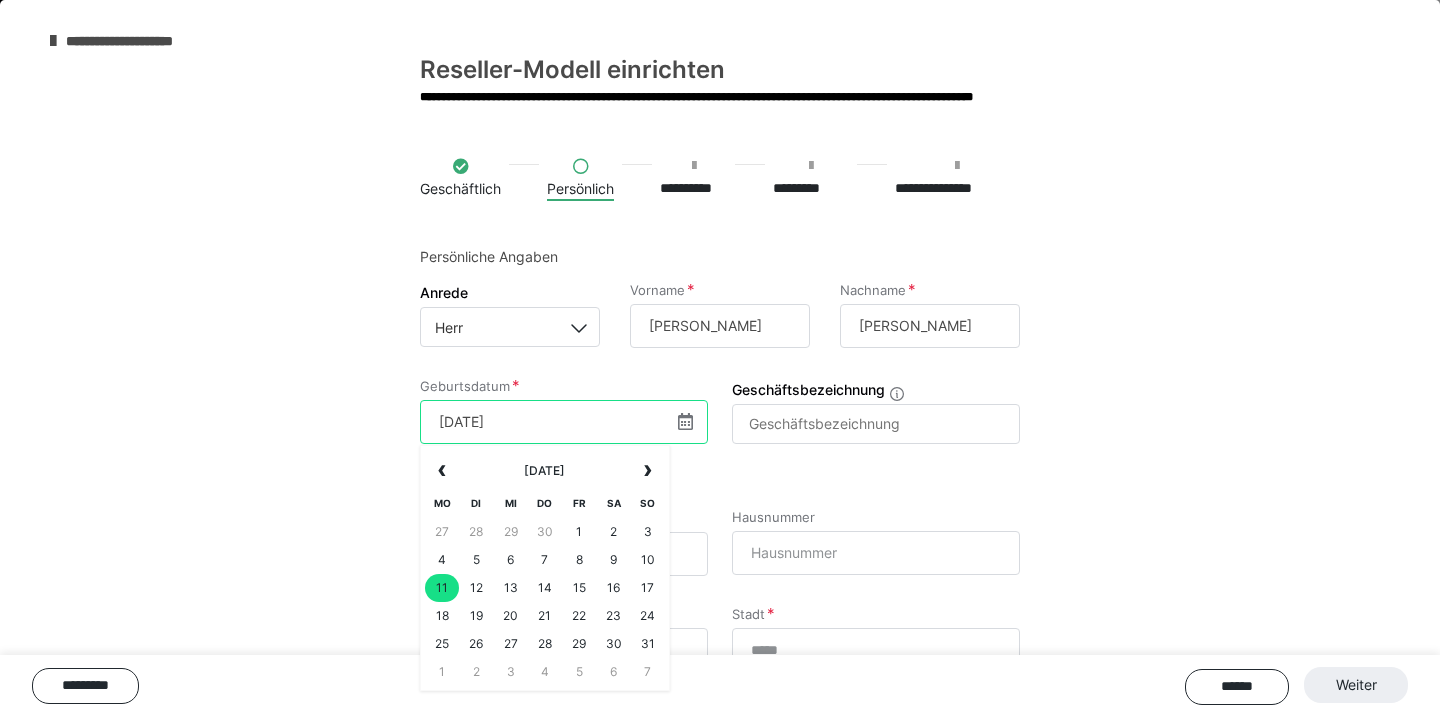 type on "[DATE]" 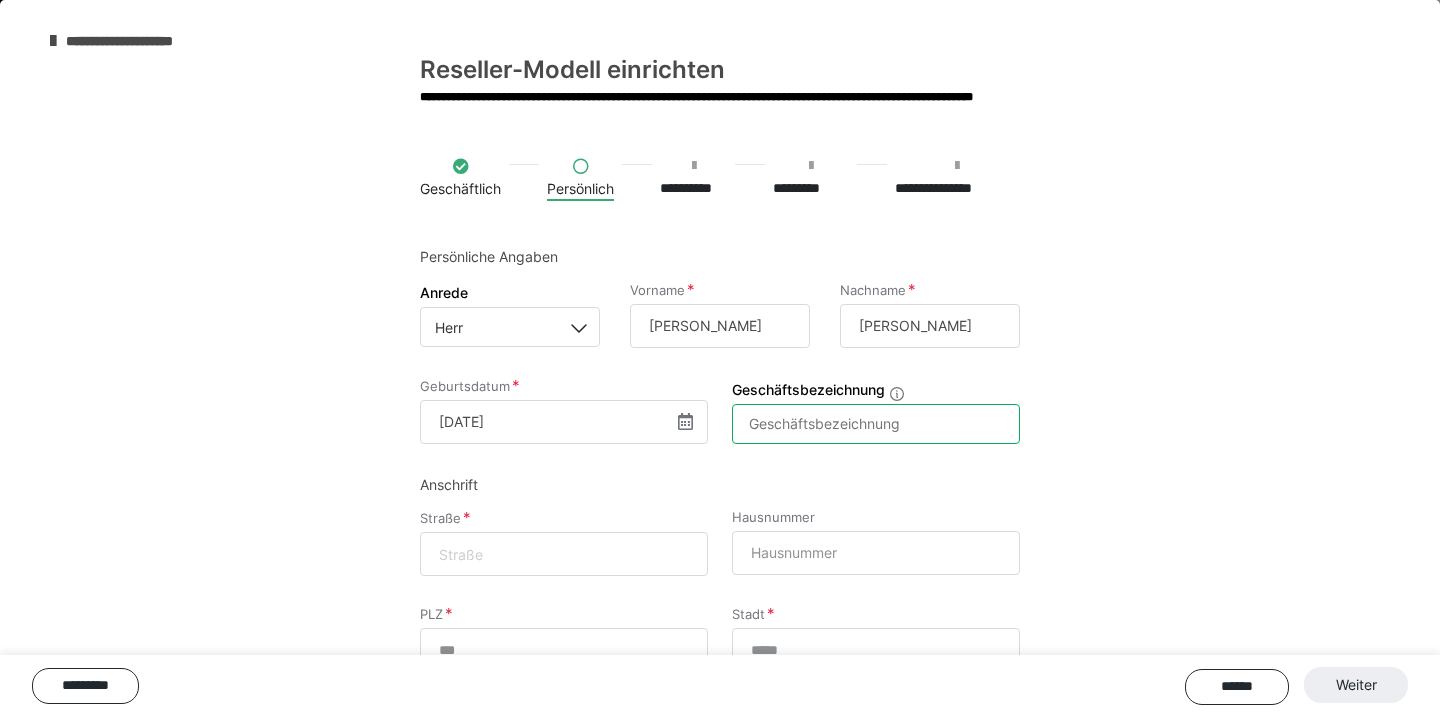 click on "Geschäftsbezeichnung" at bounding box center (876, 424) 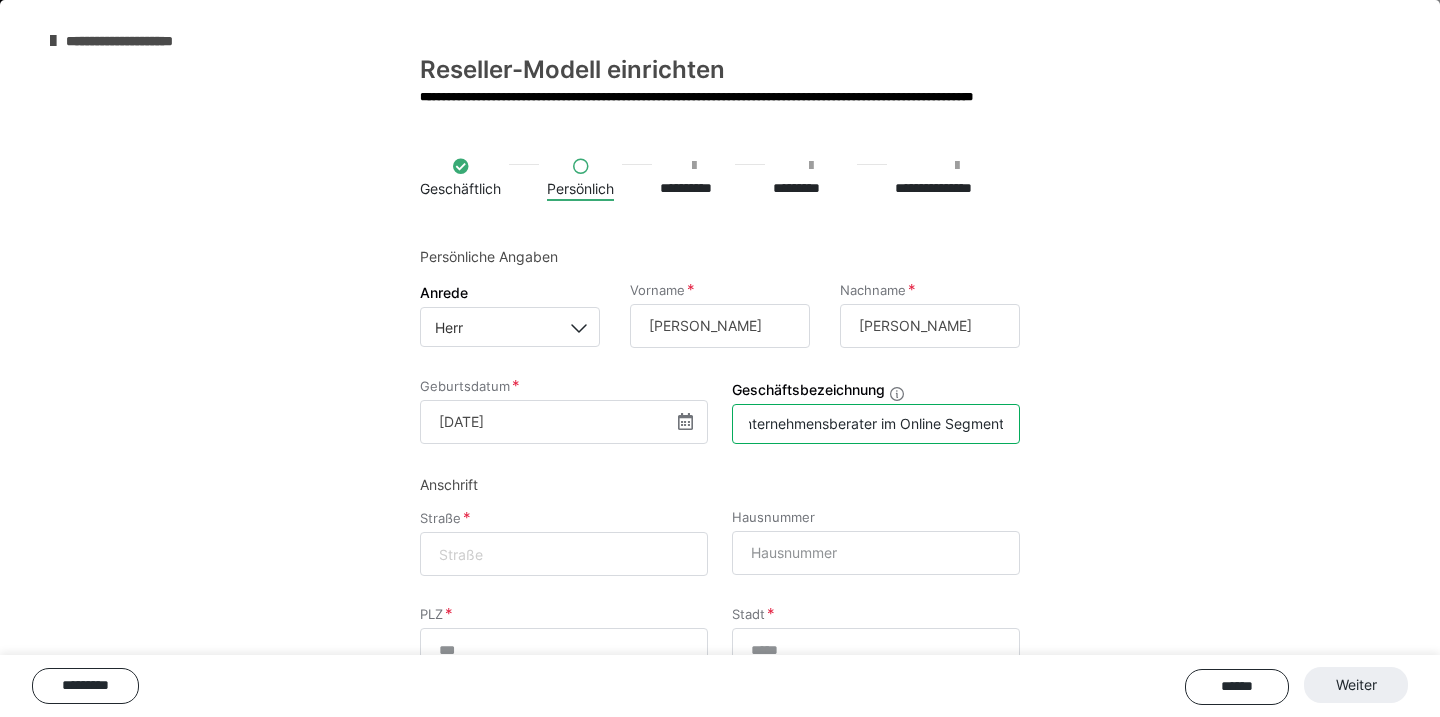 scroll, scrollTop: 0, scrollLeft: 20, axis: horizontal 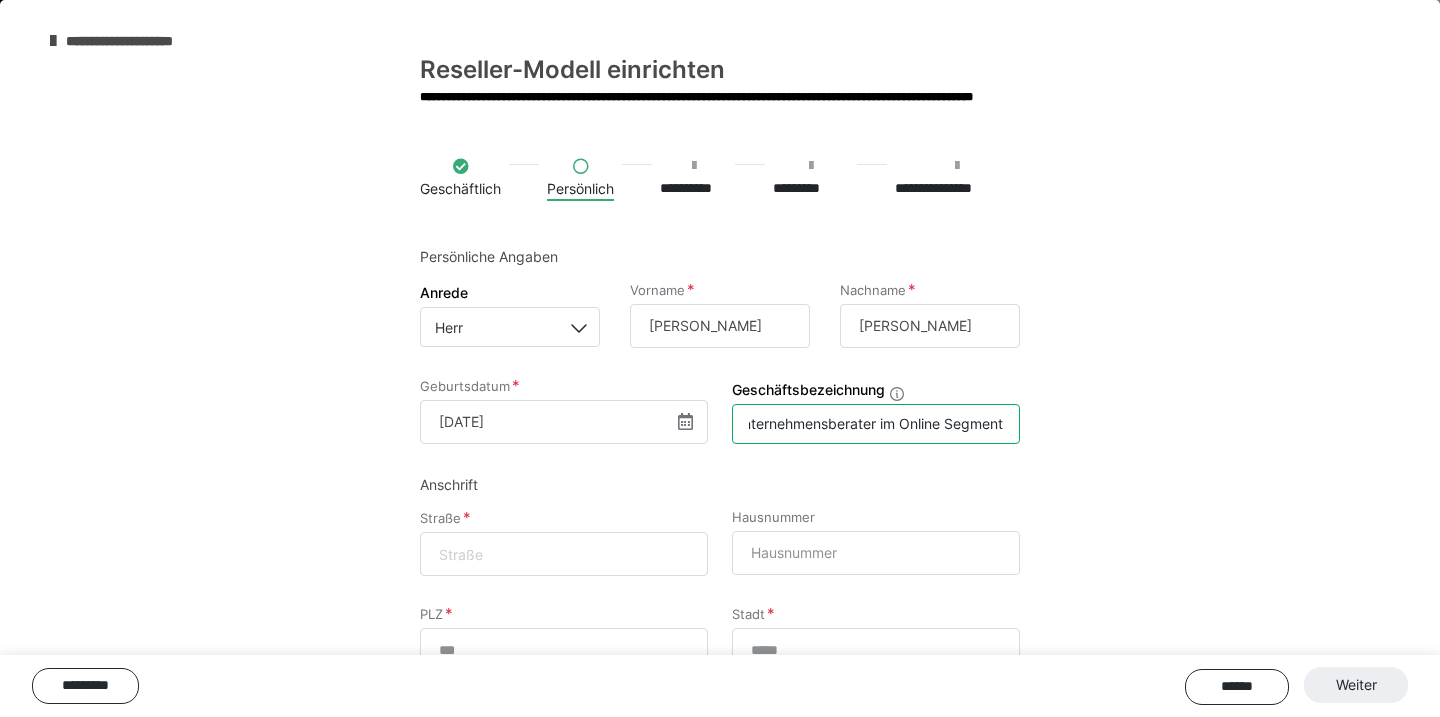 type on "Unternehmensberater im Online Segment" 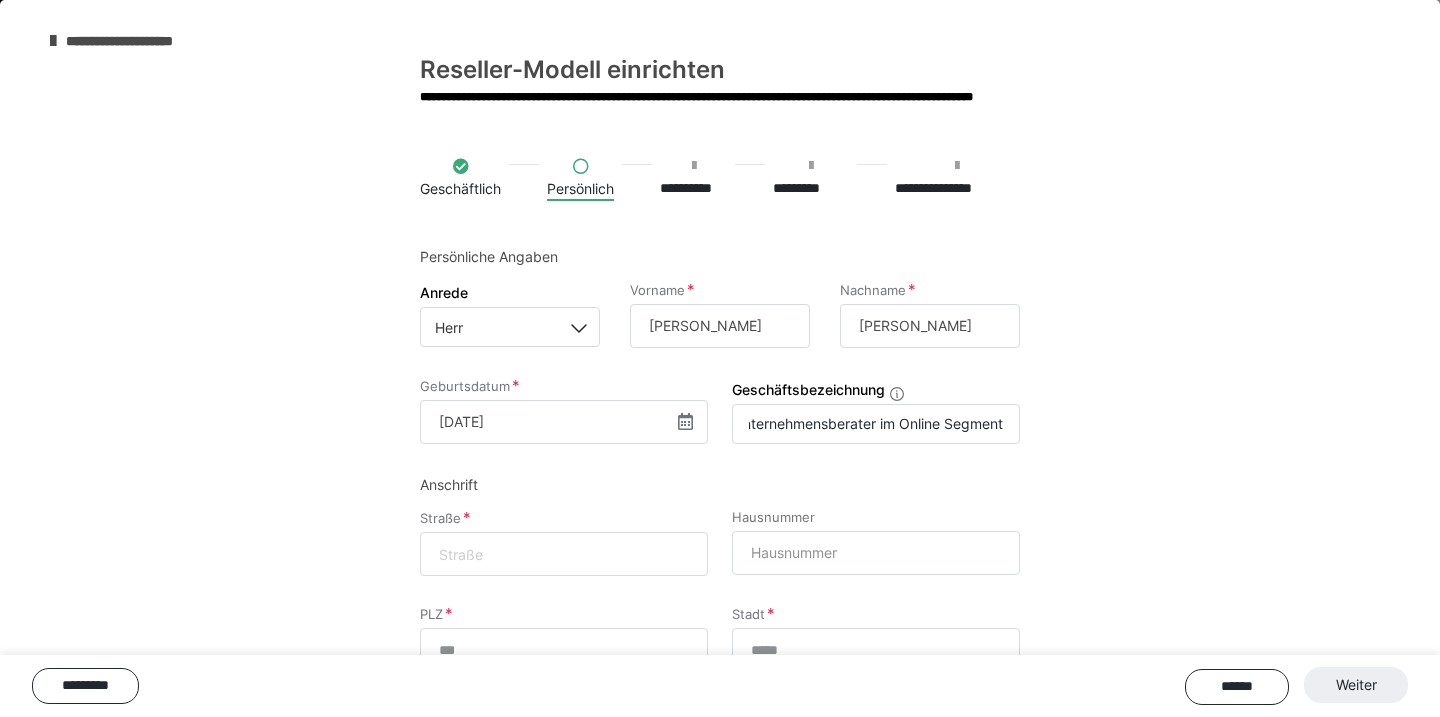 click at bounding box center [564, 554] 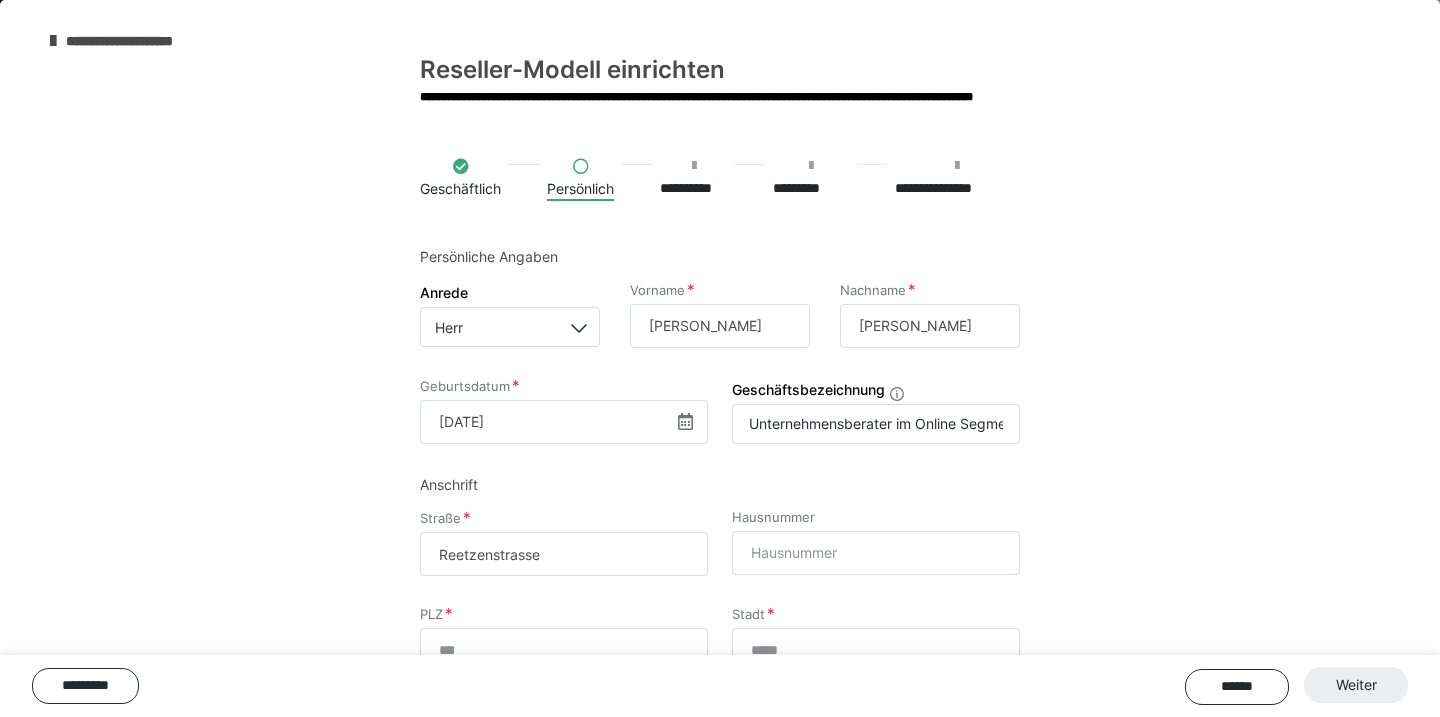 type on "Reetzenstrasse" 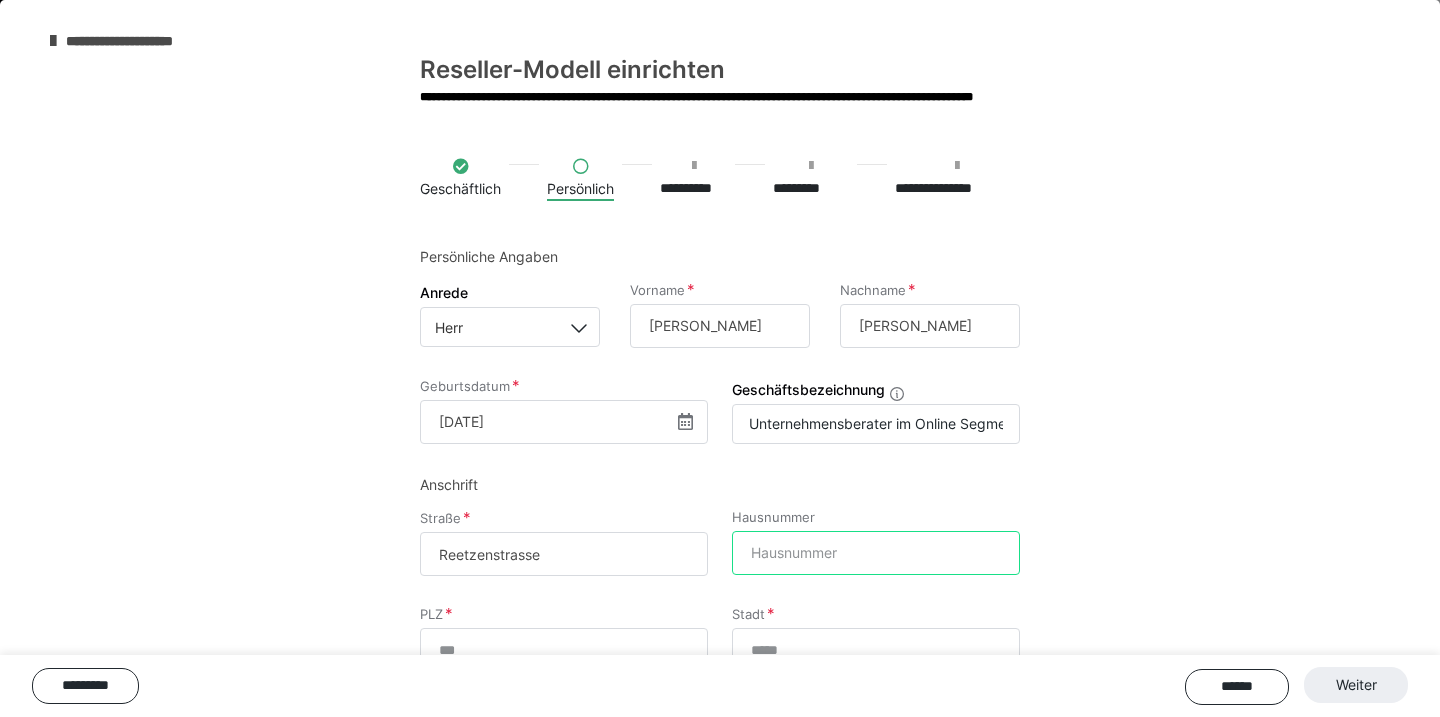 click on "Hausnummer" at bounding box center [876, 553] 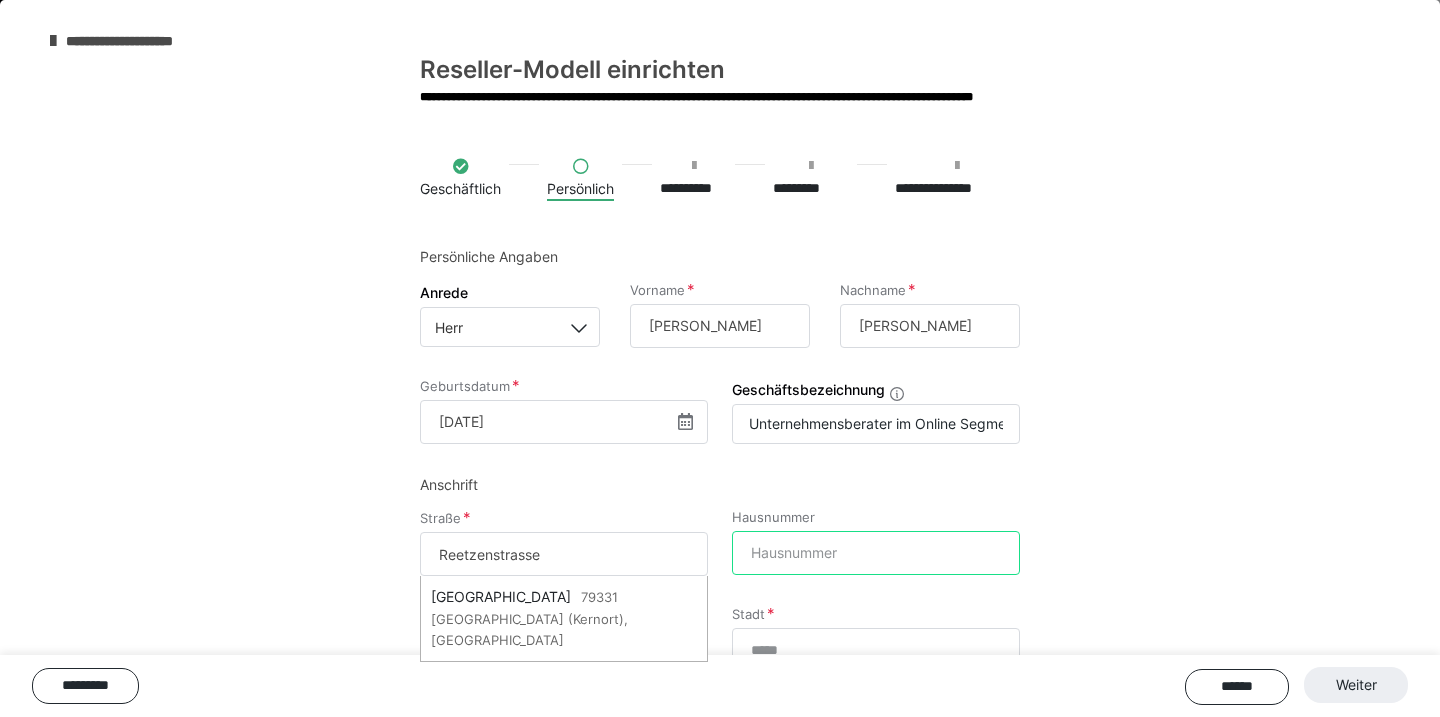 type on "10" 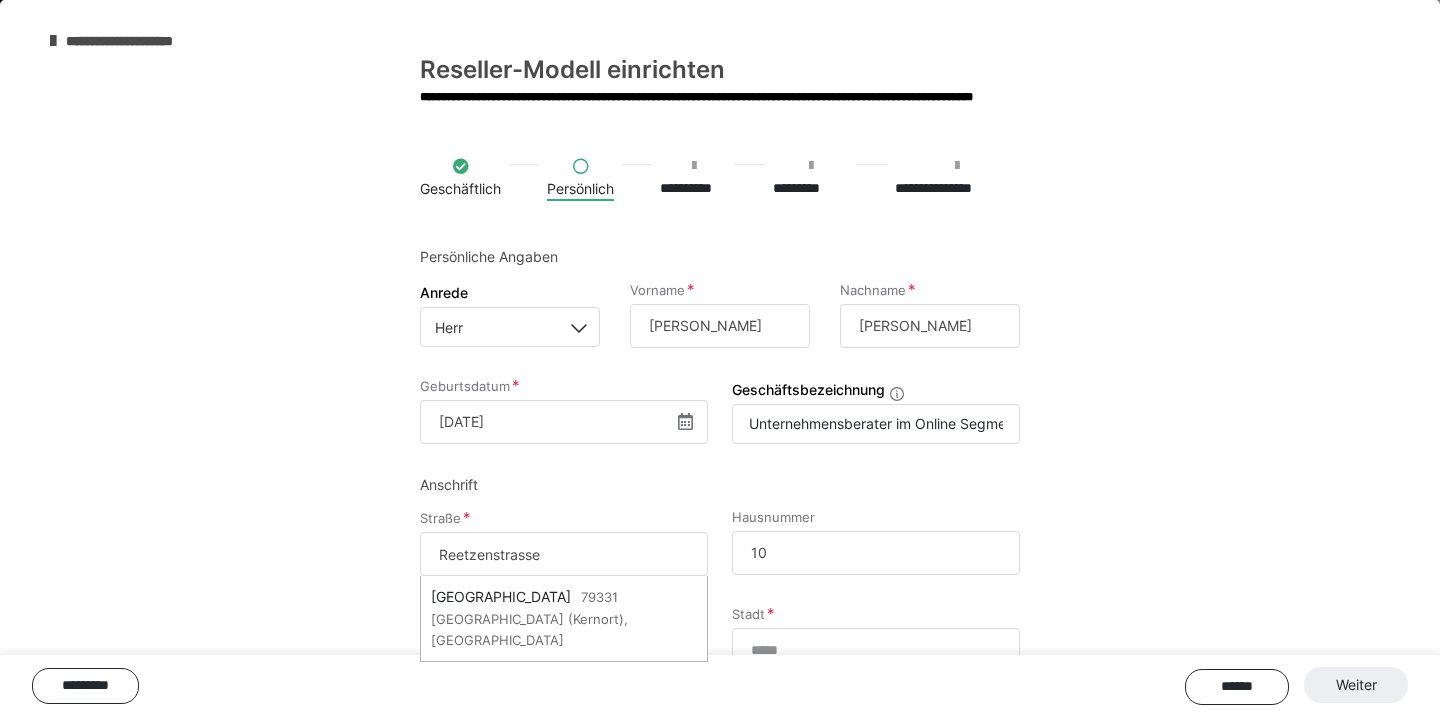 type on "*****" 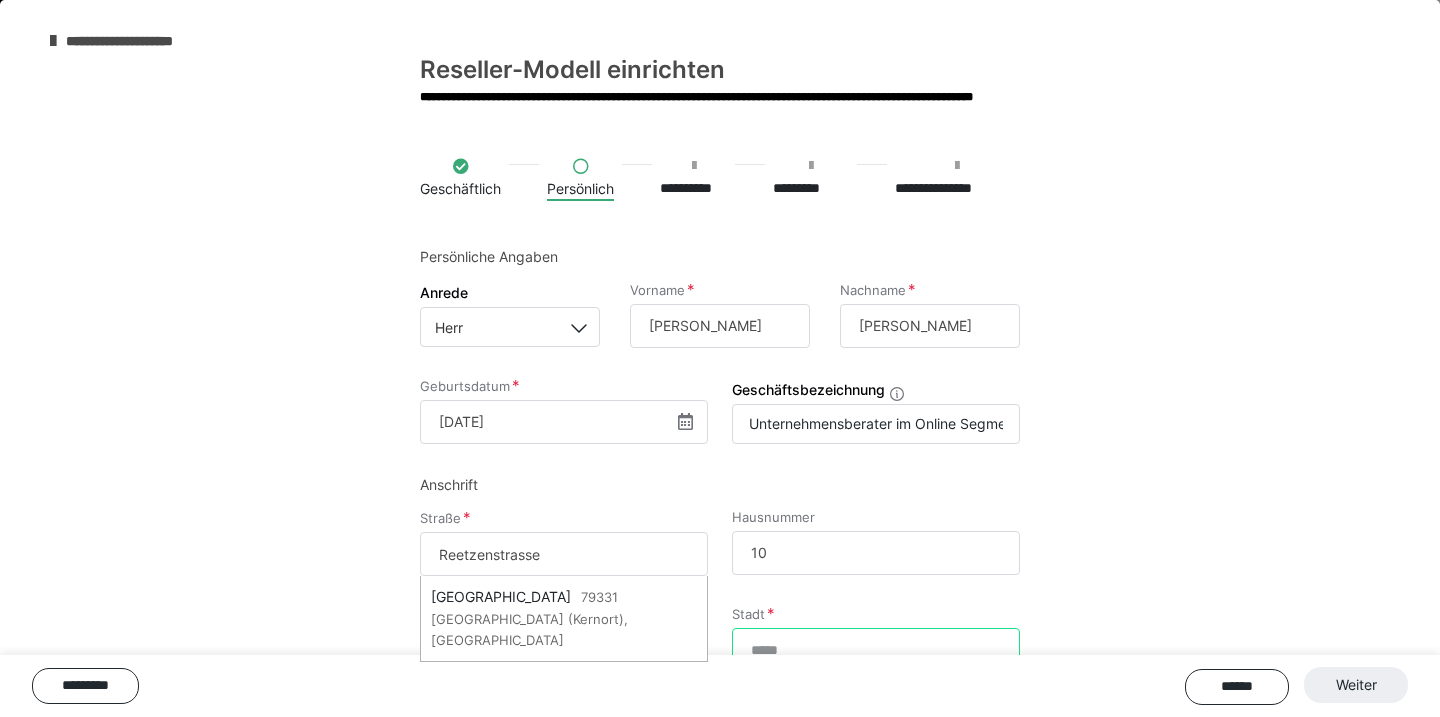 type on "********" 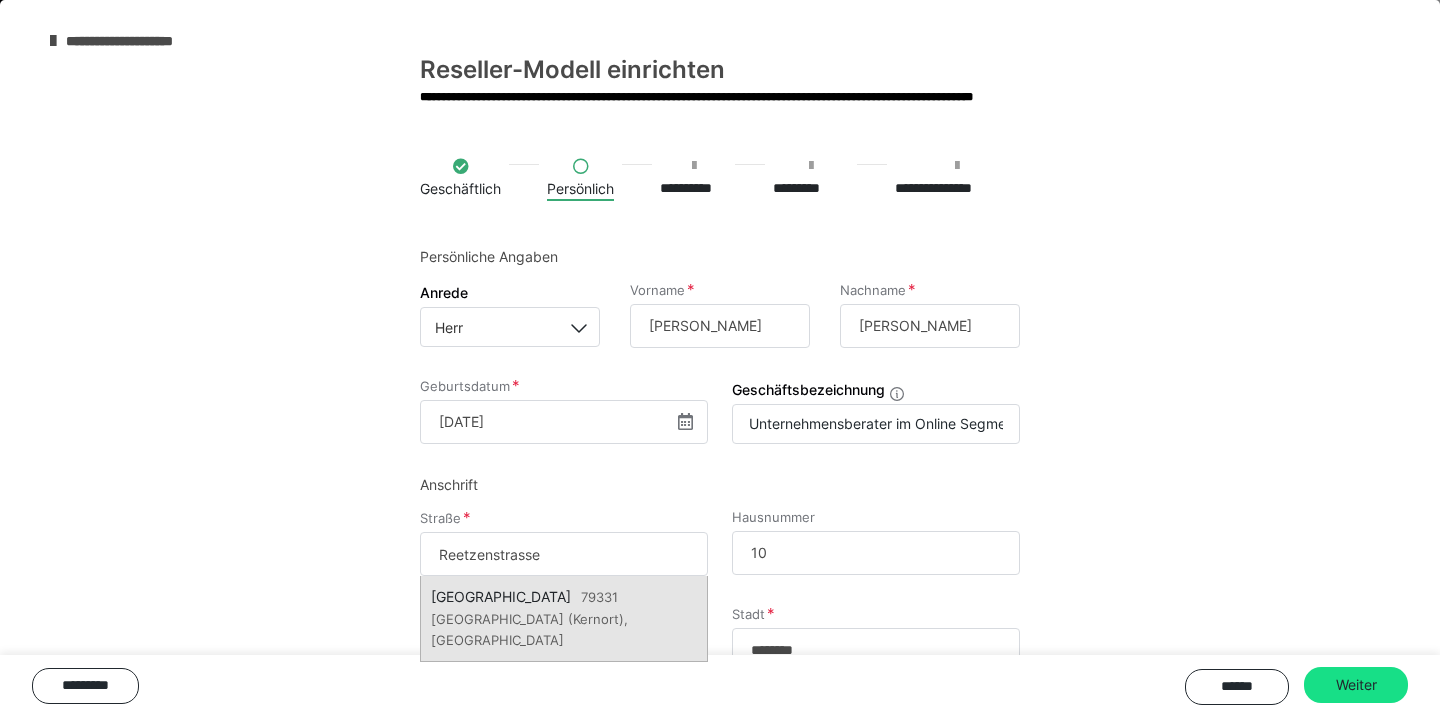 click on "[STREET_ADDRESS]" at bounding box center (564, 618) 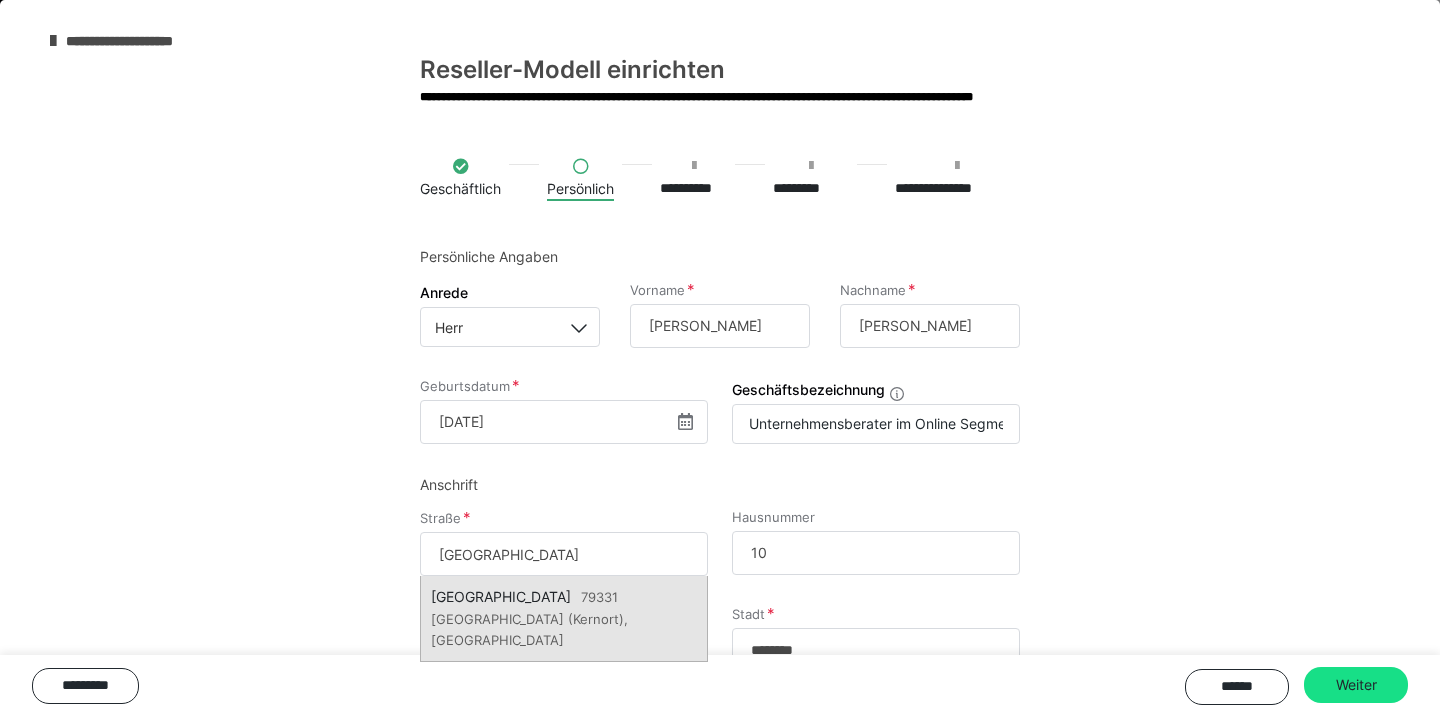 type 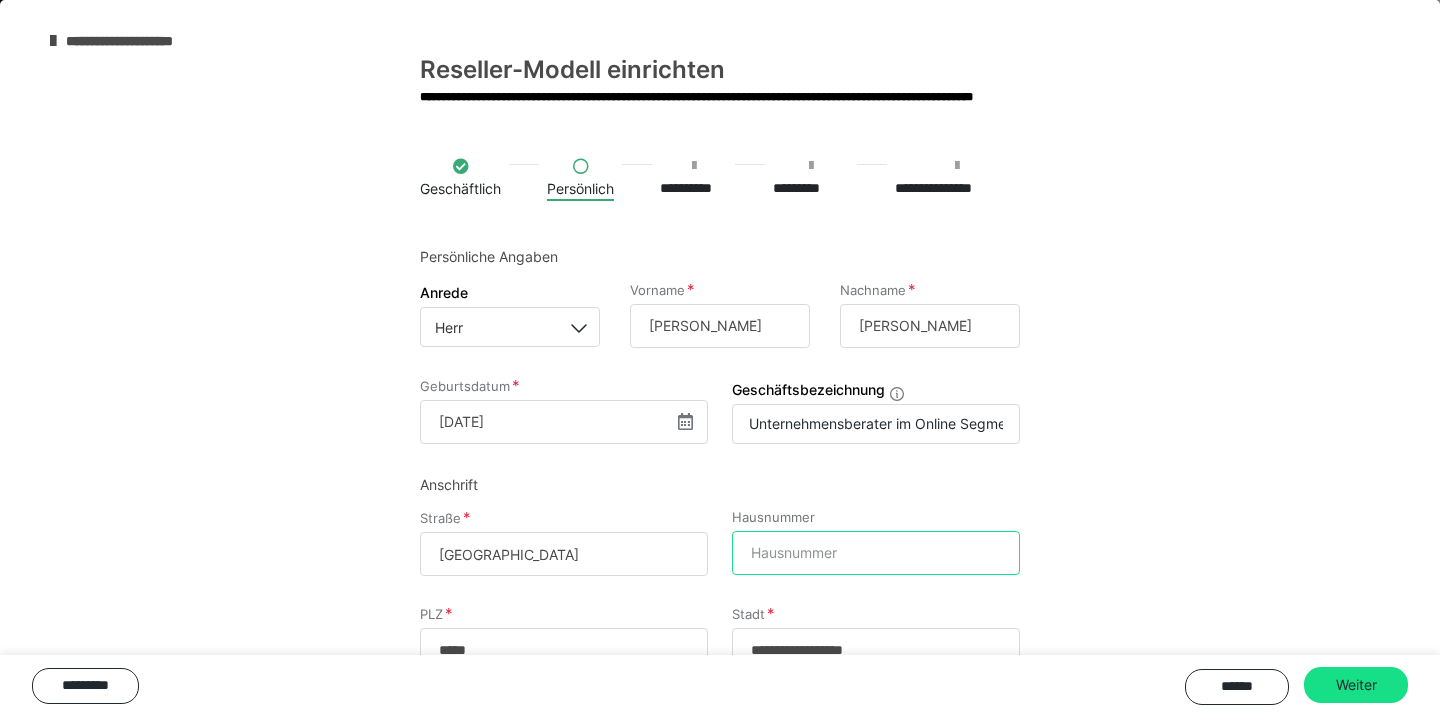 click on "Hausnummer" at bounding box center (876, 553) 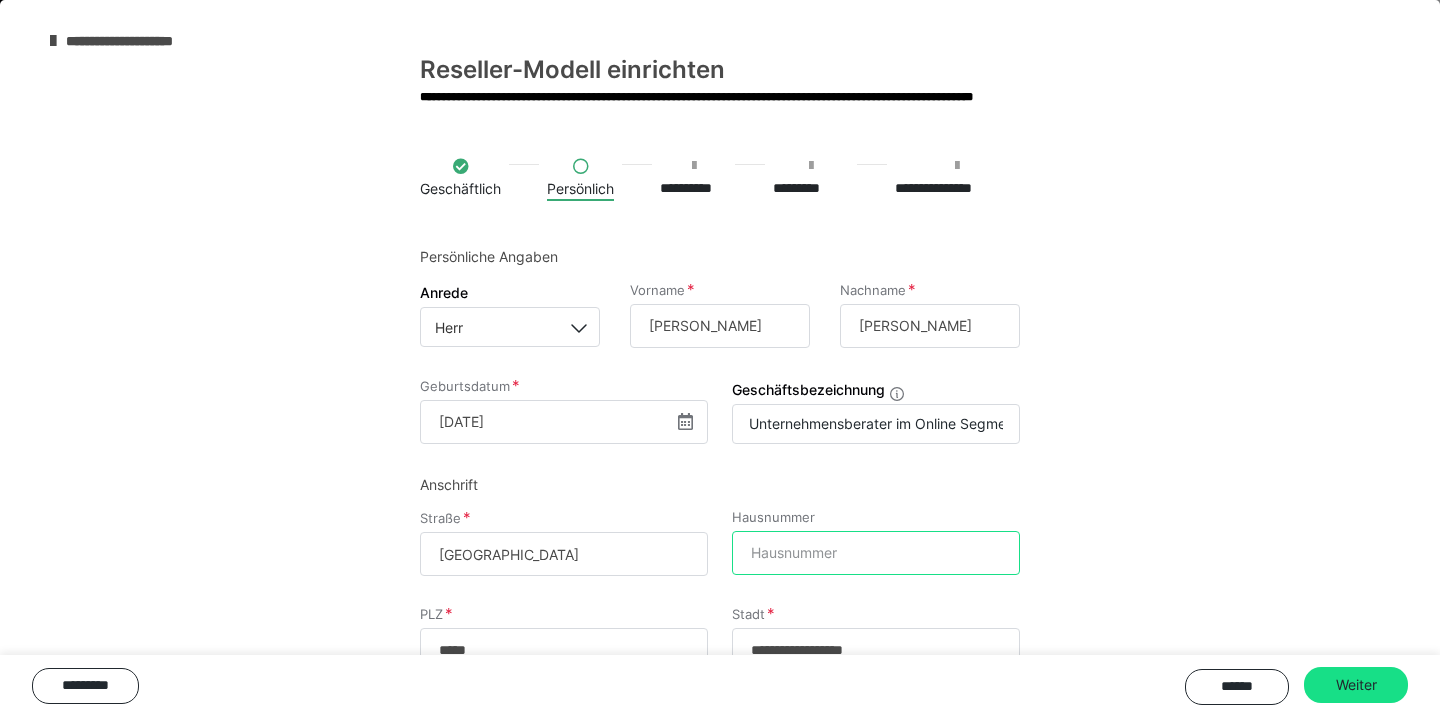 type on "10" 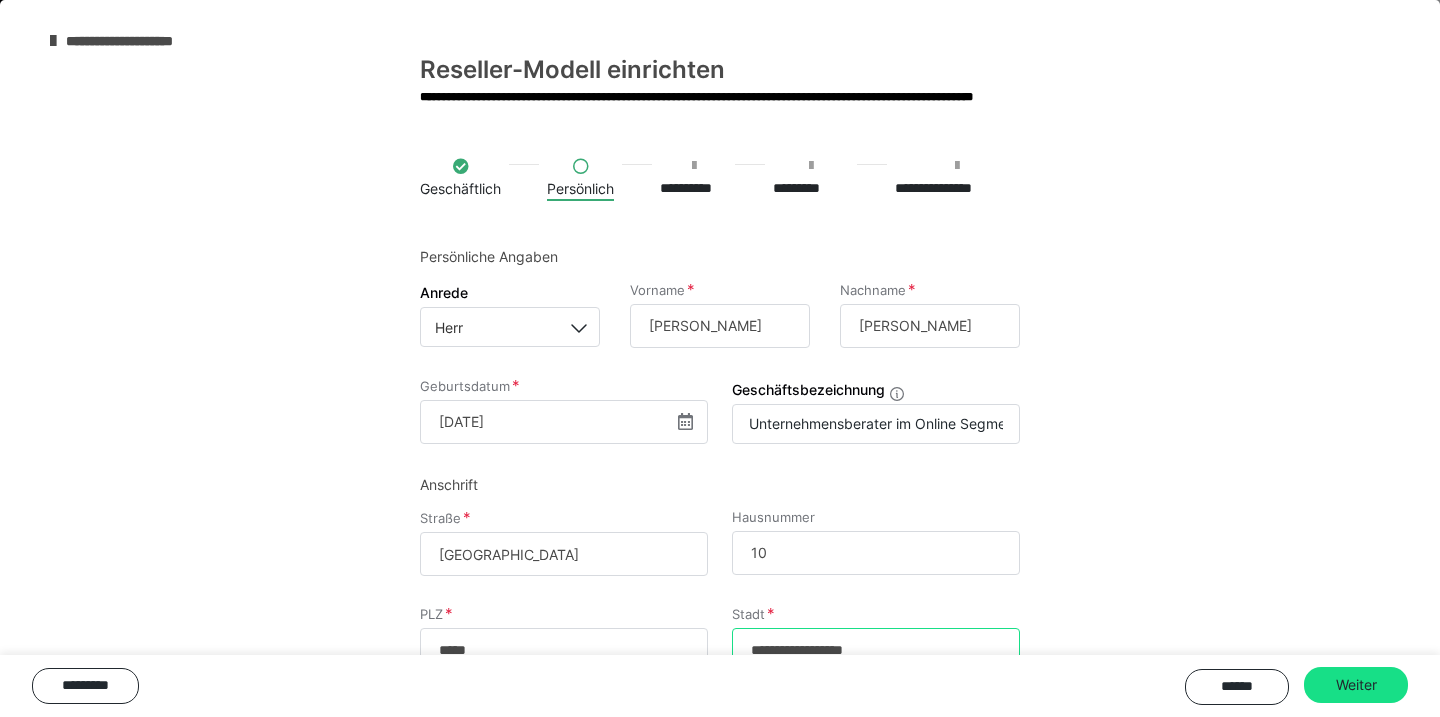 type on "********" 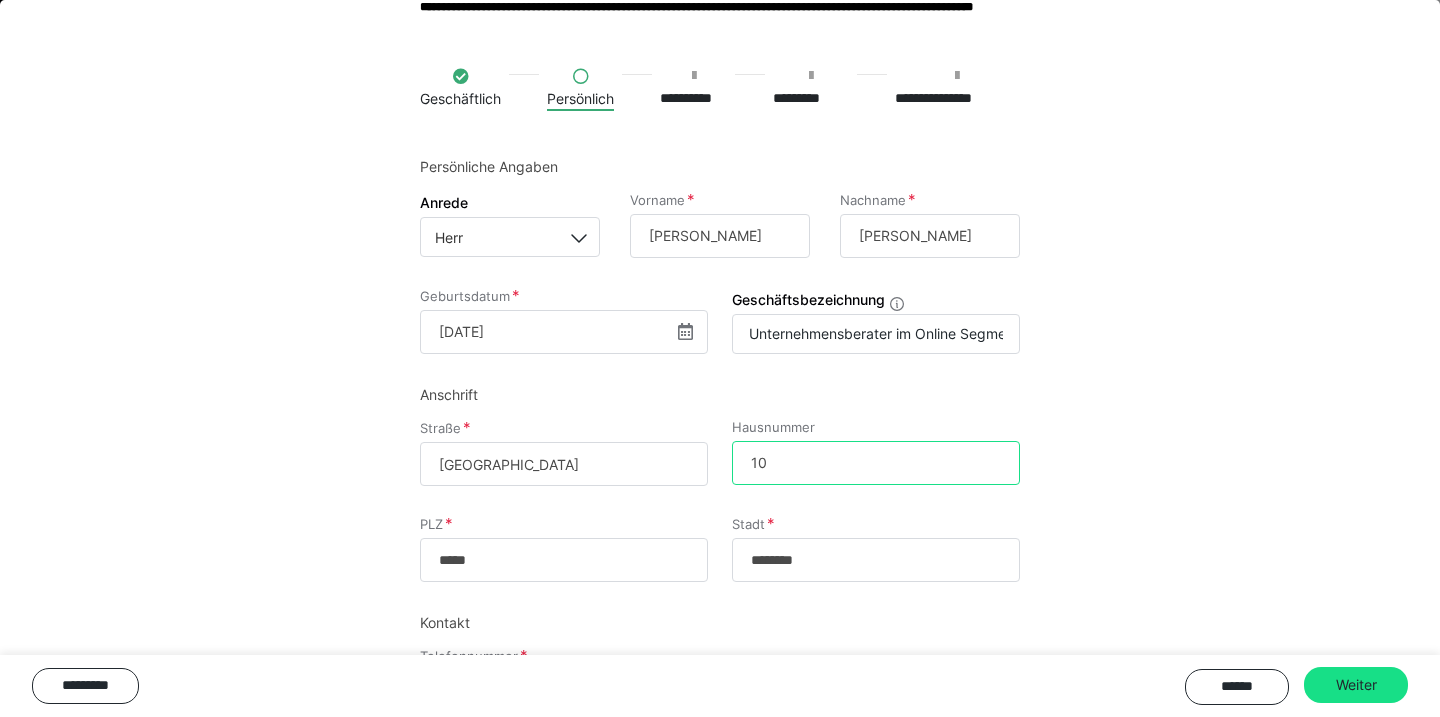 scroll, scrollTop: 201, scrollLeft: 0, axis: vertical 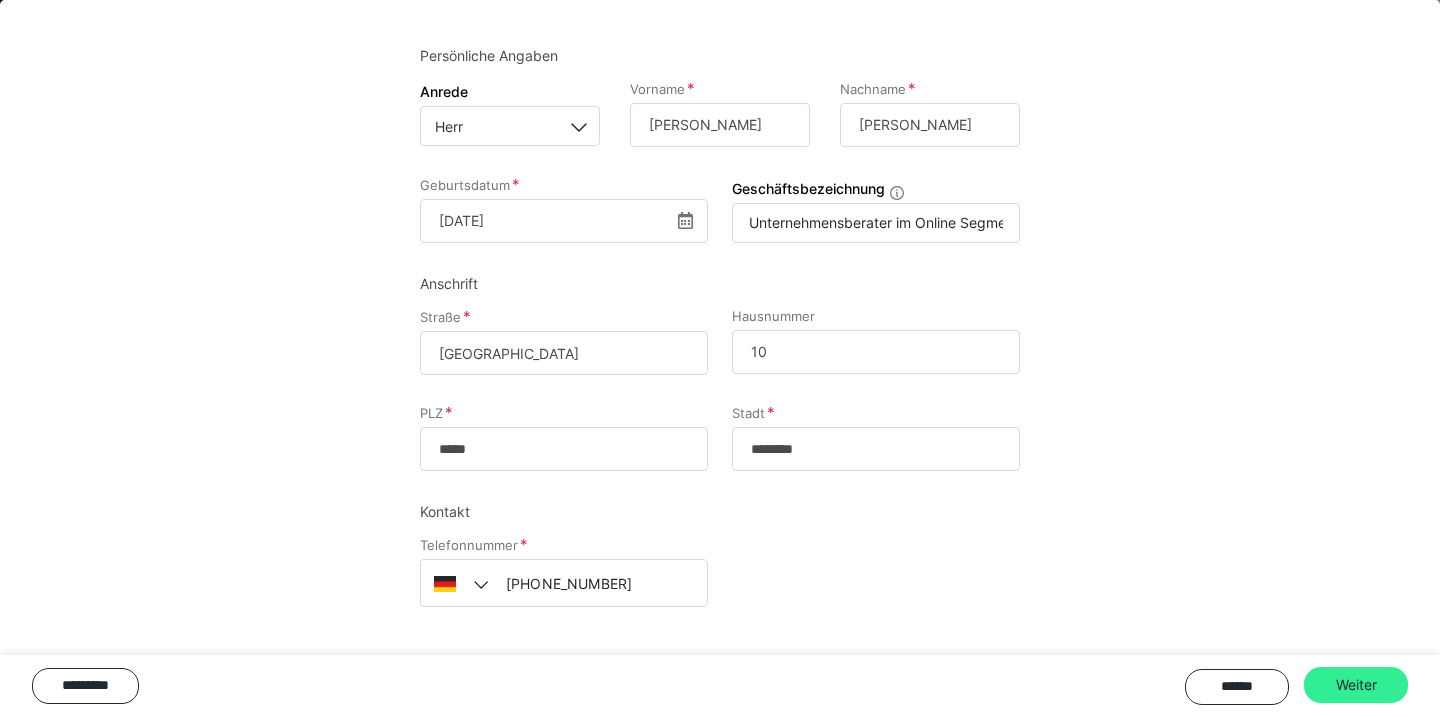 click on "Weiter" at bounding box center (1356, 685) 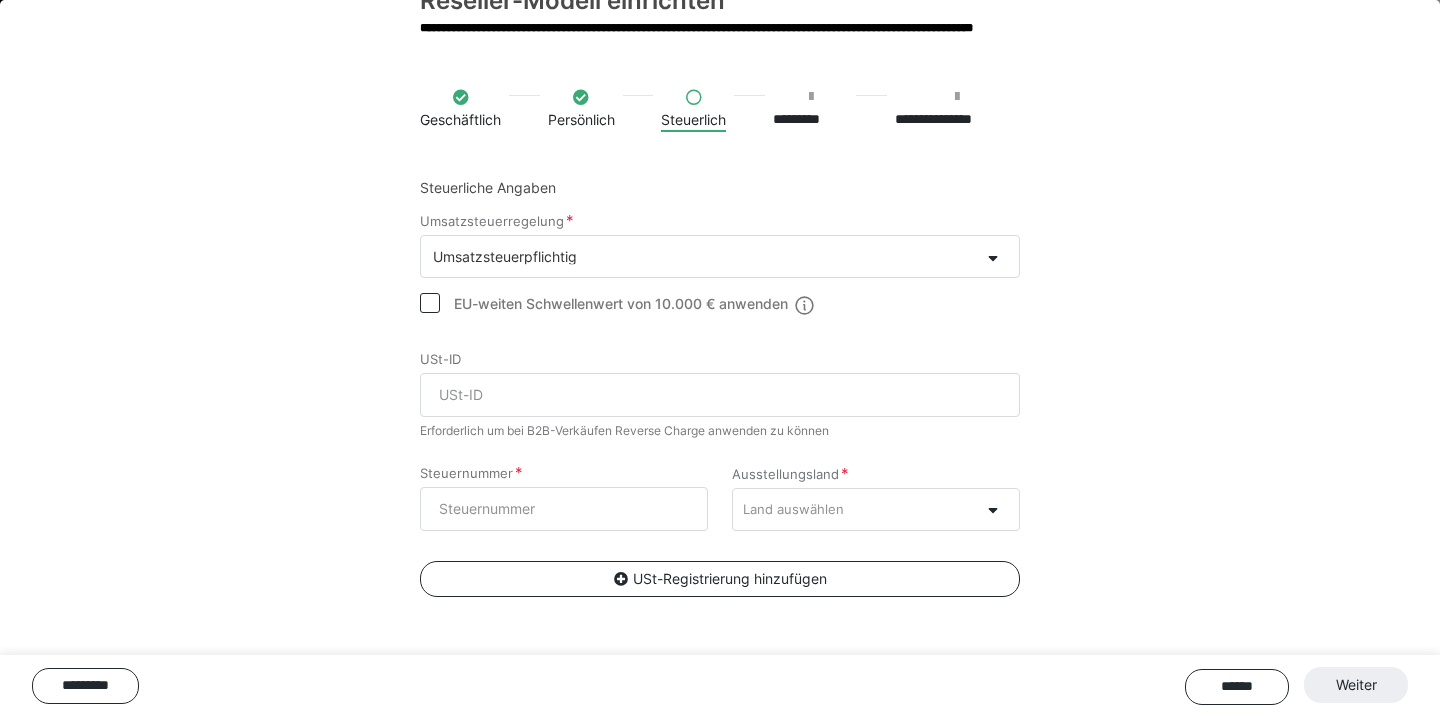 scroll, scrollTop: 140, scrollLeft: 0, axis: vertical 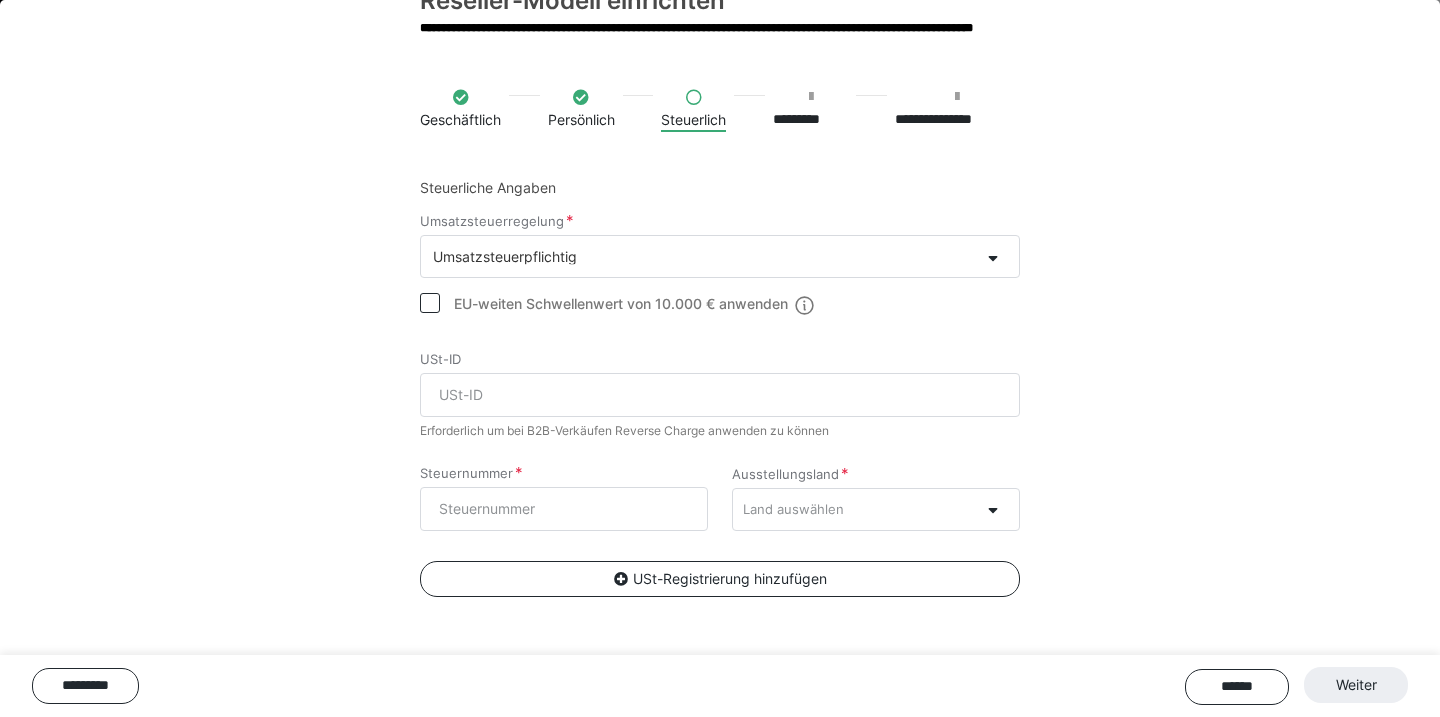 click on "Umsatzsteuerpflichtig" at bounding box center (700, 256) 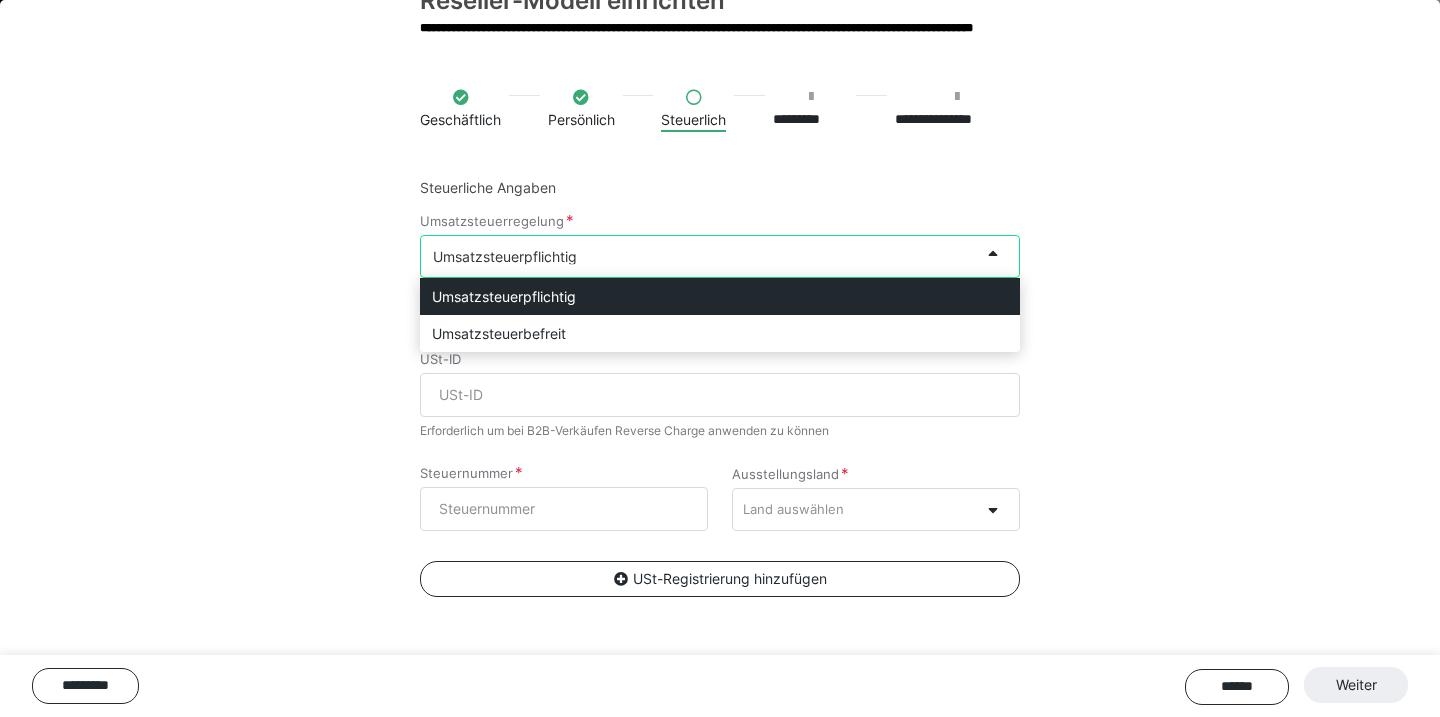 click on "Umsatzsteuerpflichtig" at bounding box center (700, 256) 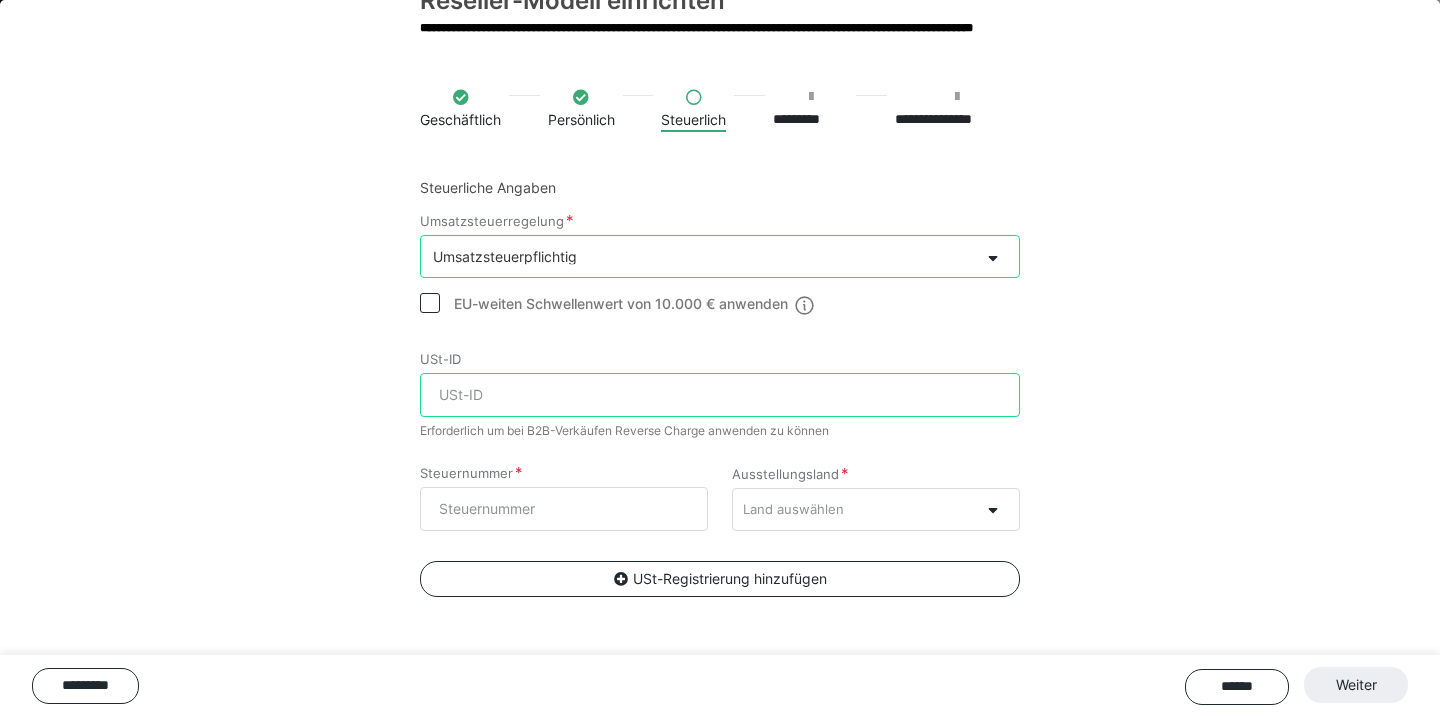 click on "USt-ID" at bounding box center (720, 395) 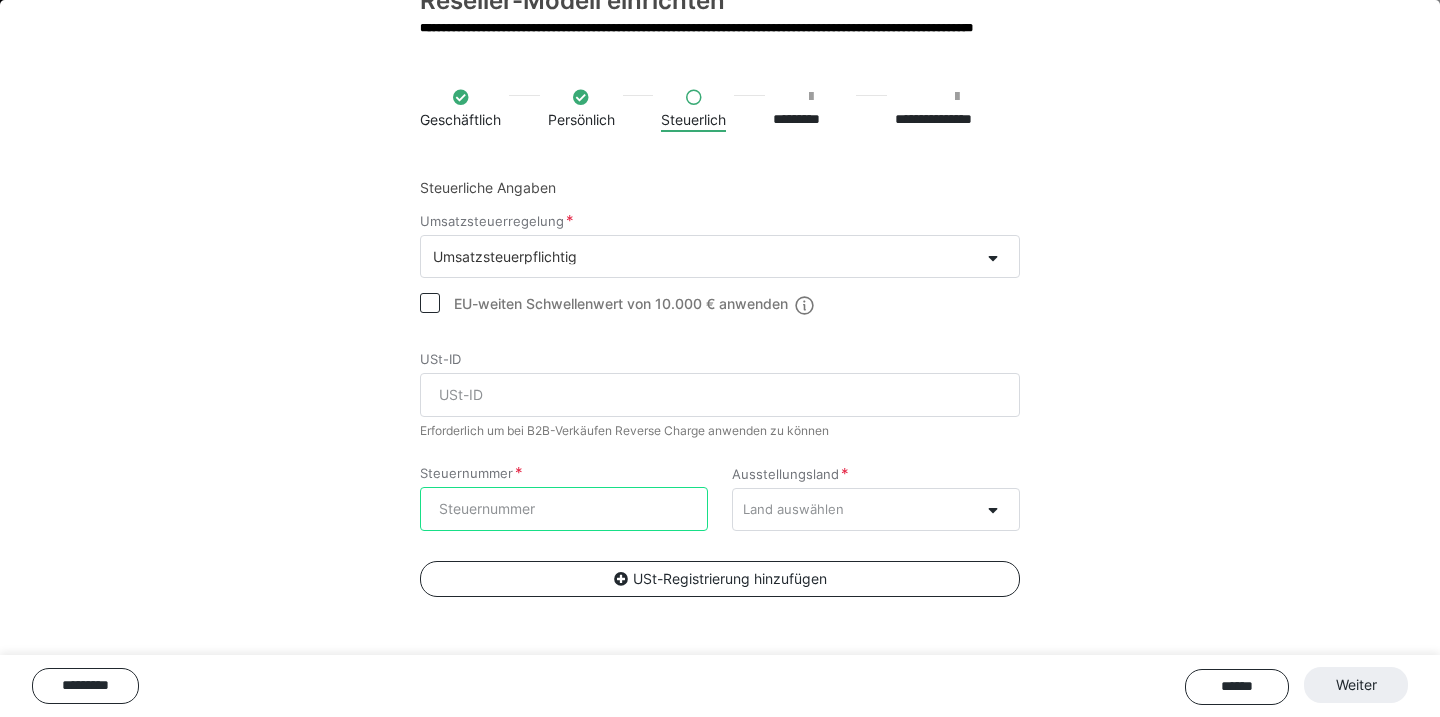 click on "Steuernummer" at bounding box center (564, 509) 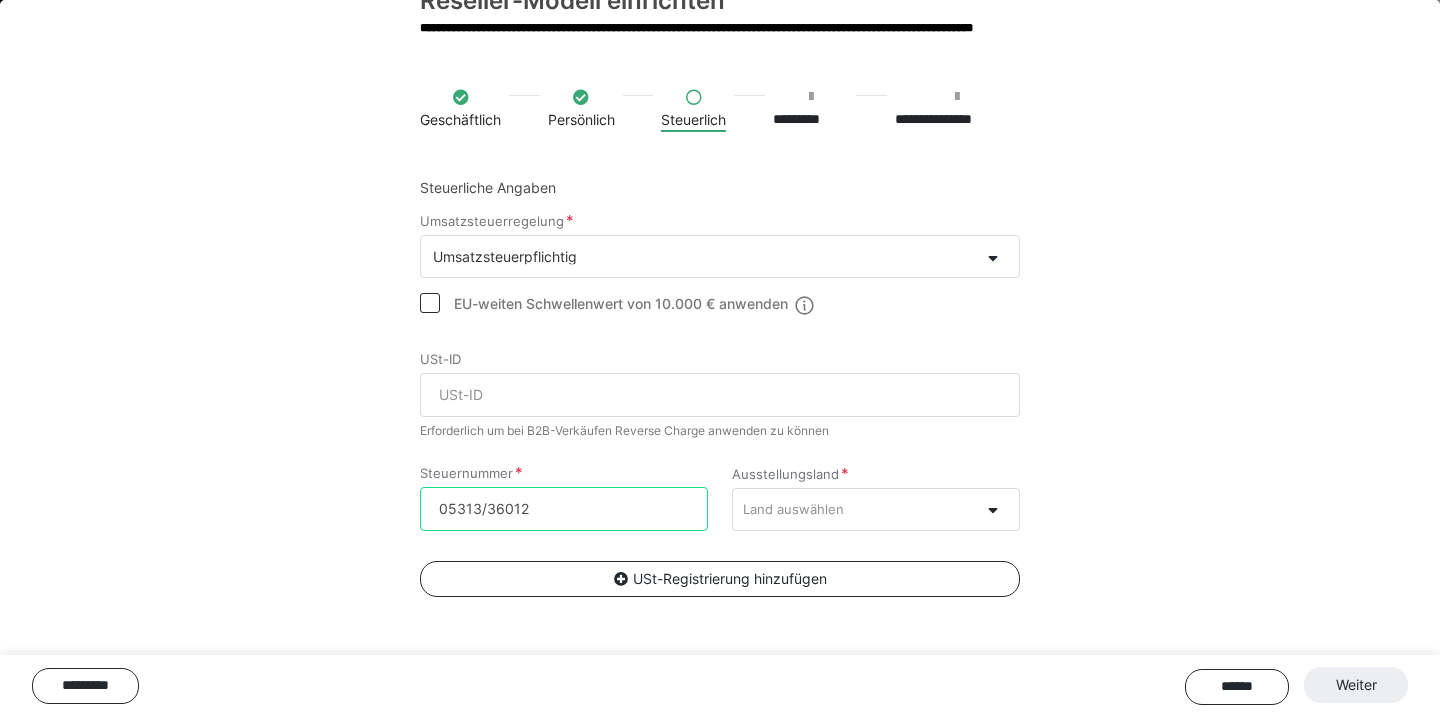 type on "05313/36012" 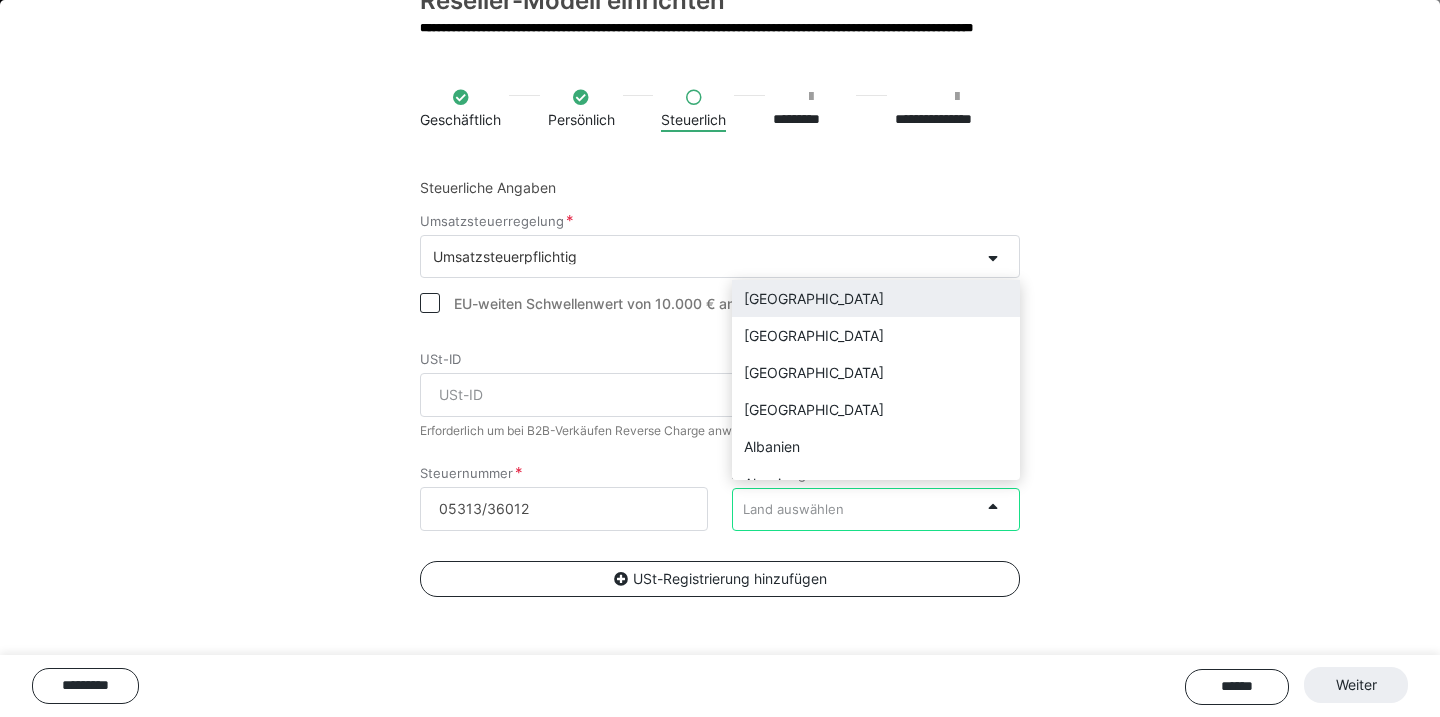 click on "Land auswählen" at bounding box center [856, 509] 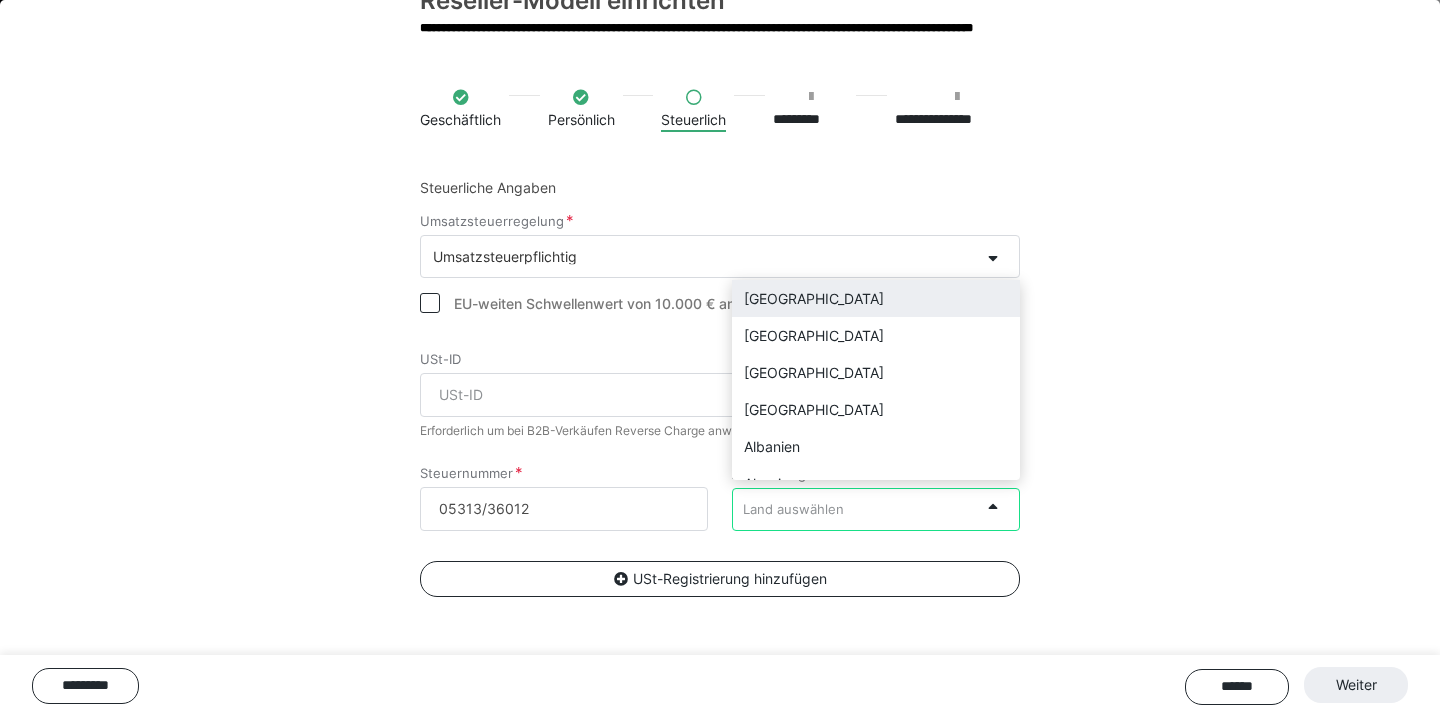 click on "[GEOGRAPHIC_DATA]" at bounding box center [876, 298] 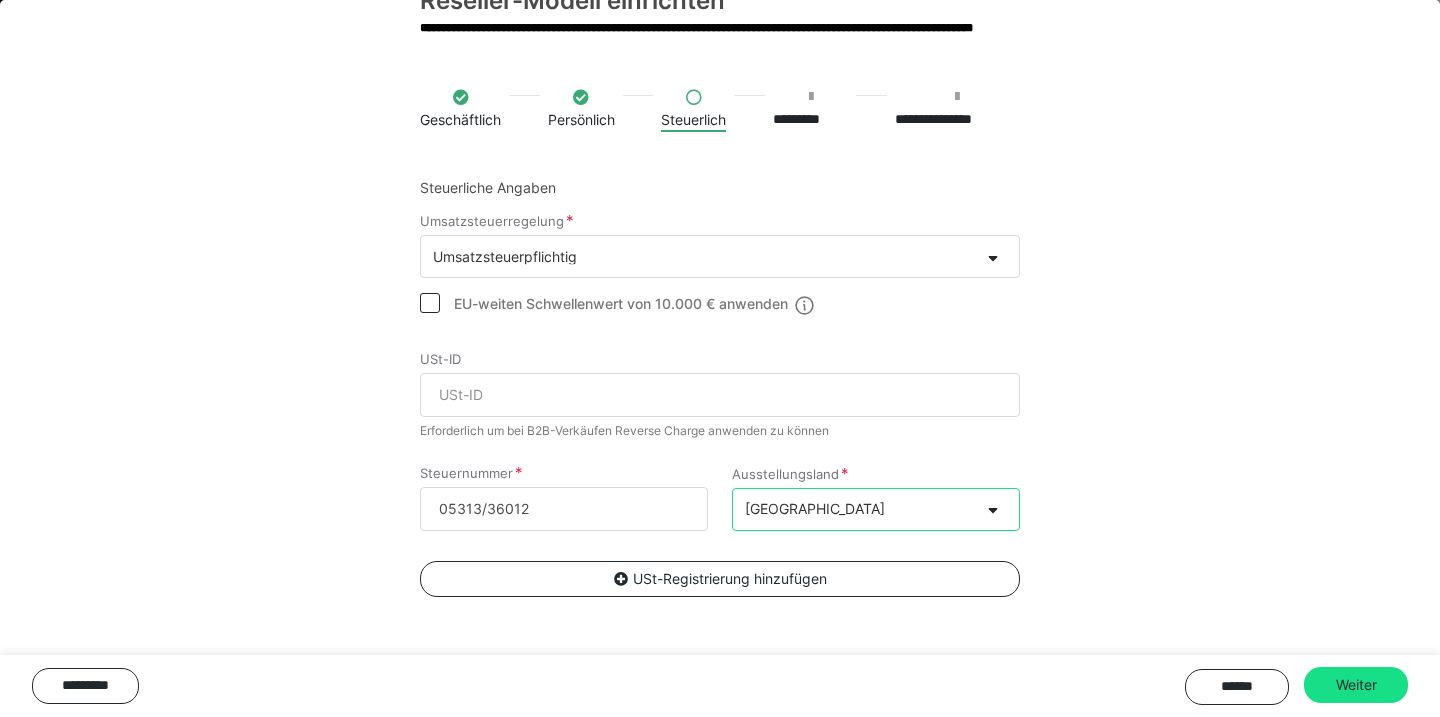 scroll, scrollTop: 358, scrollLeft: 0, axis: vertical 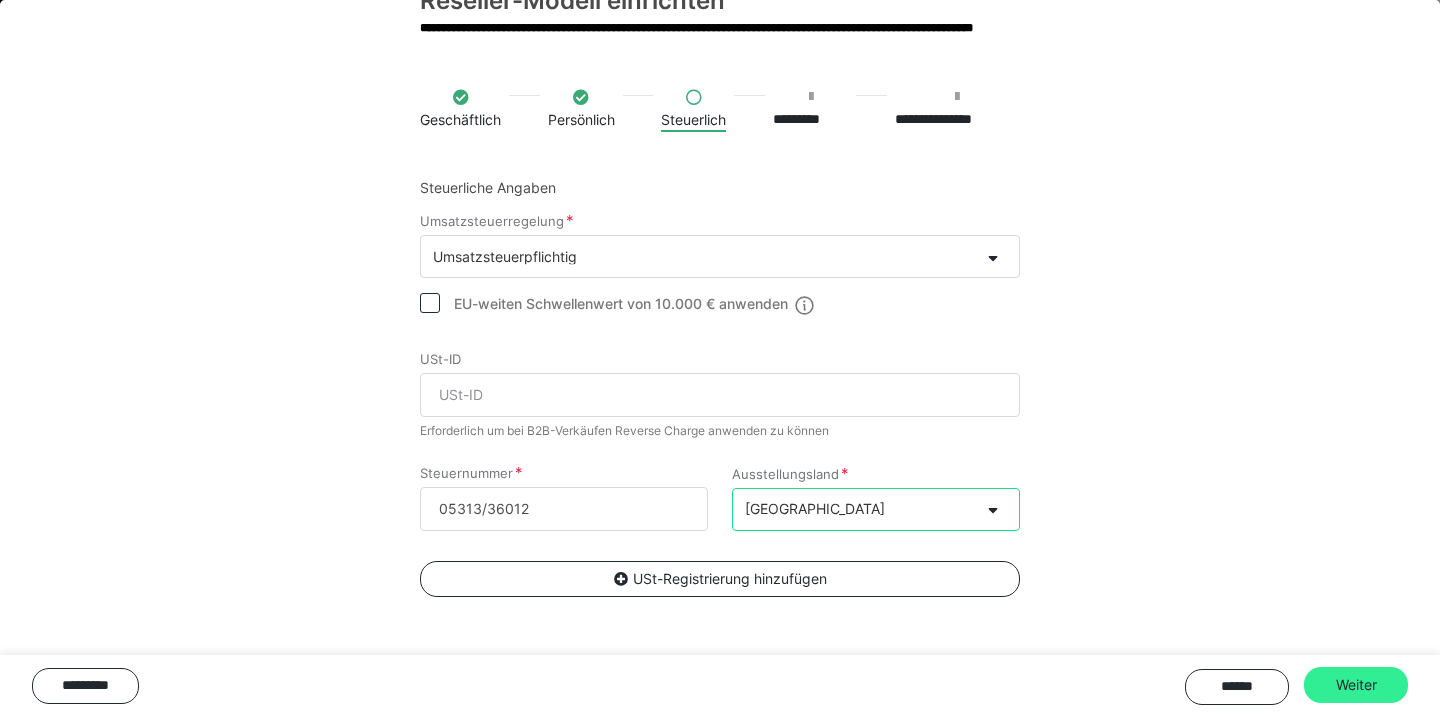 click on "Weiter" at bounding box center (1356, 685) 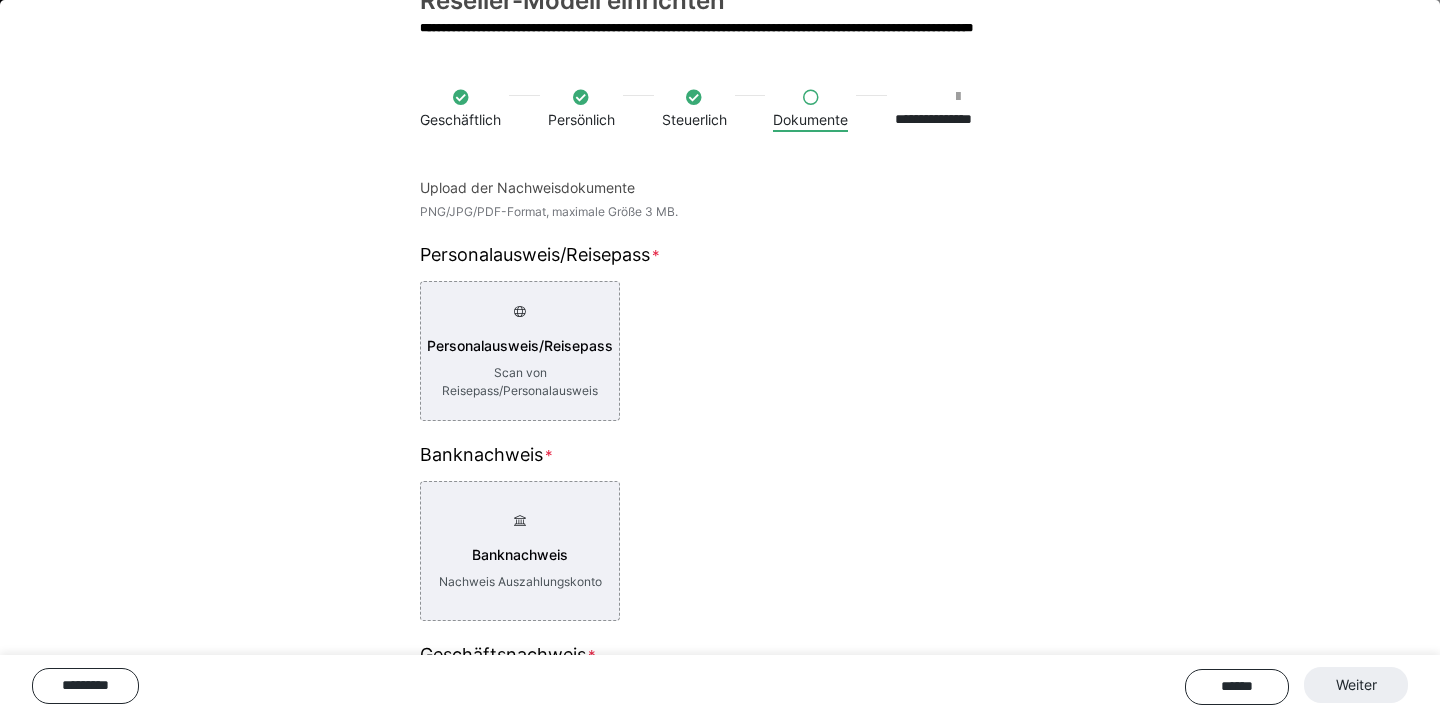 scroll, scrollTop: 284, scrollLeft: 0, axis: vertical 